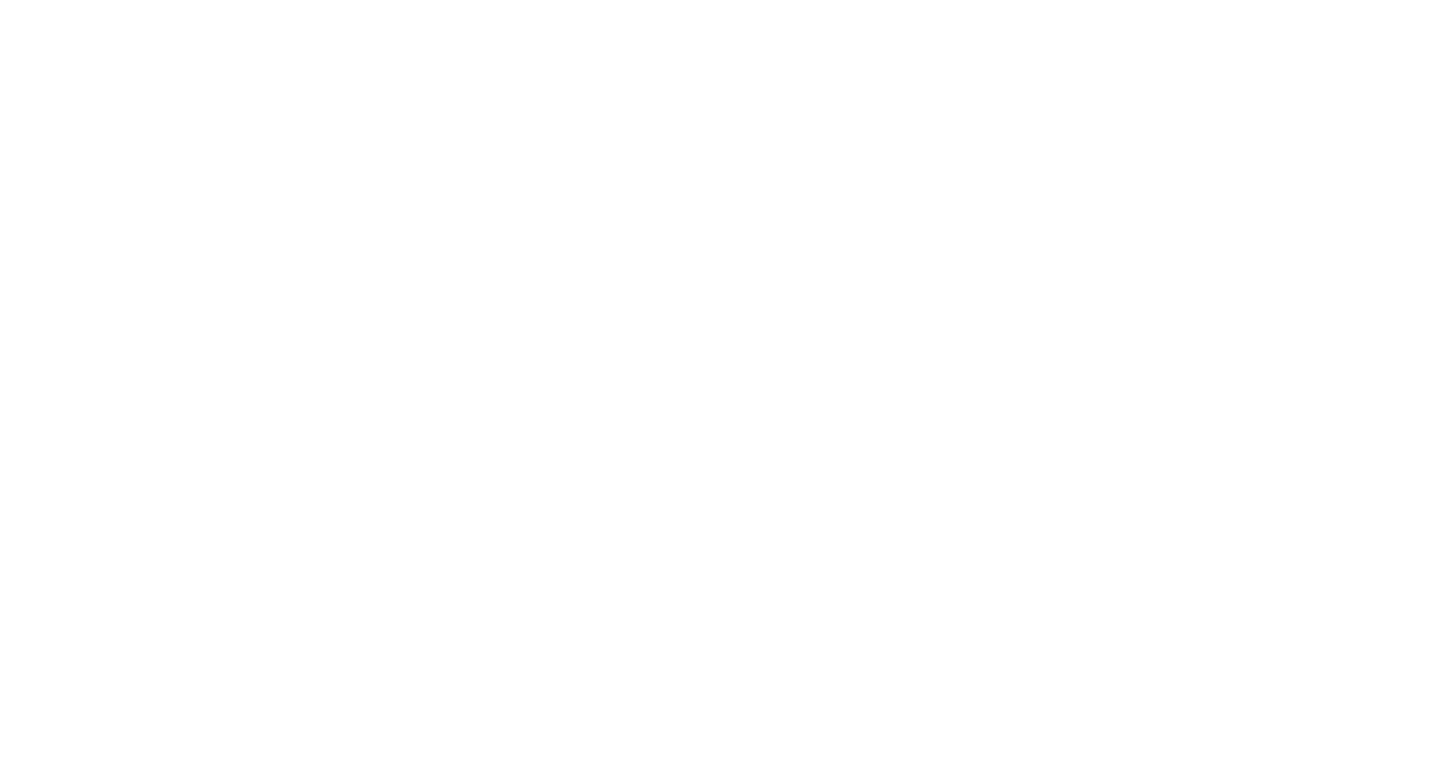 scroll, scrollTop: 0, scrollLeft: 0, axis: both 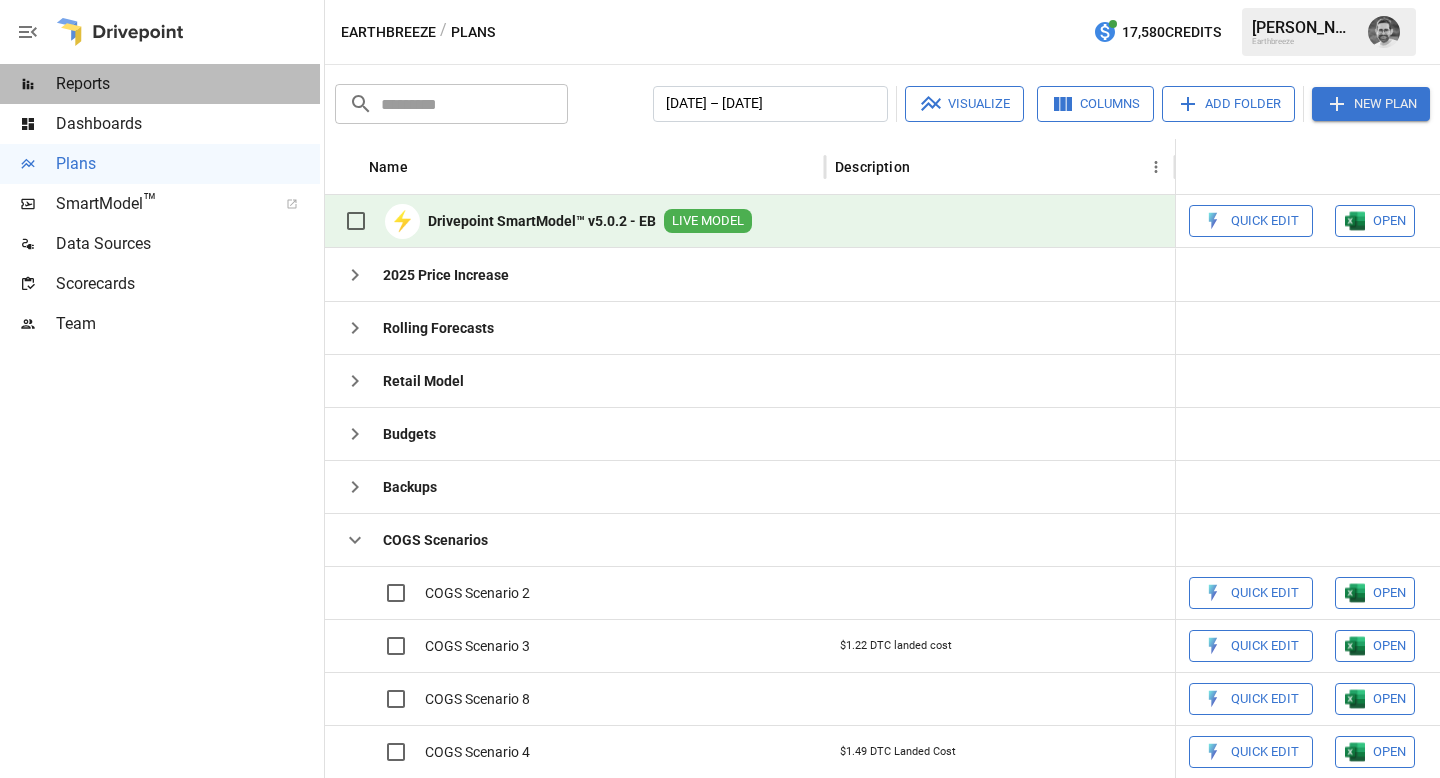 click on "Reports" at bounding box center [160, 84] 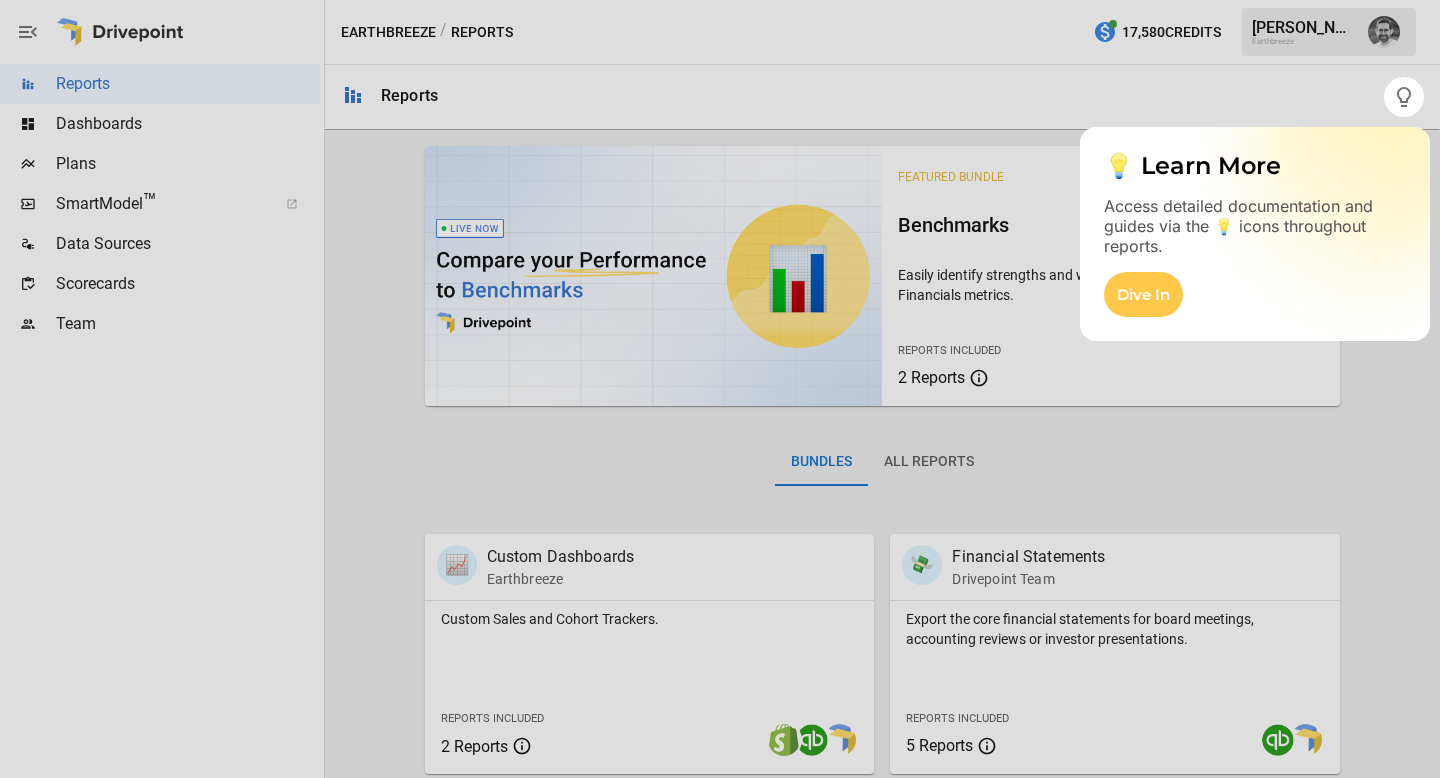 click at bounding box center [720, 447] 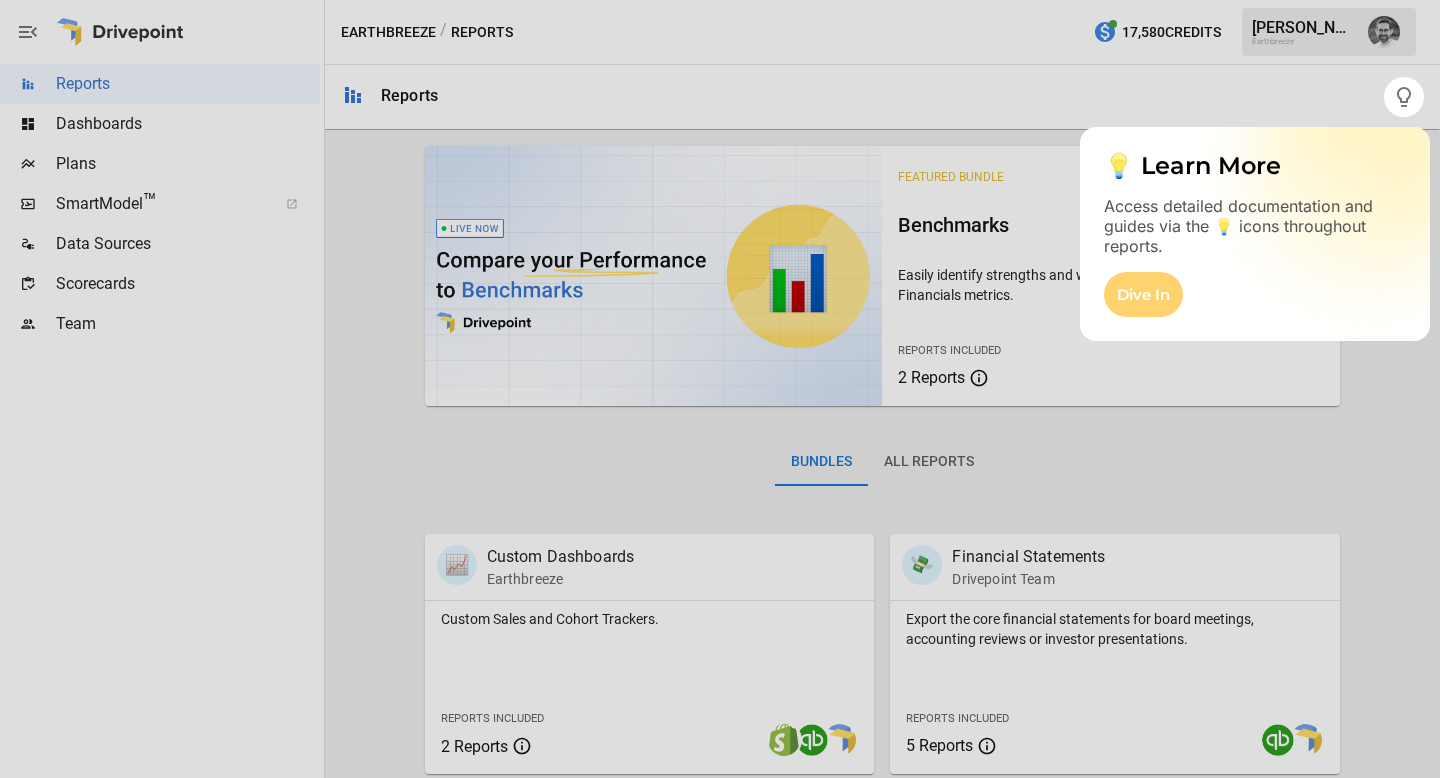 click on "Dive In" at bounding box center (1143, 294) 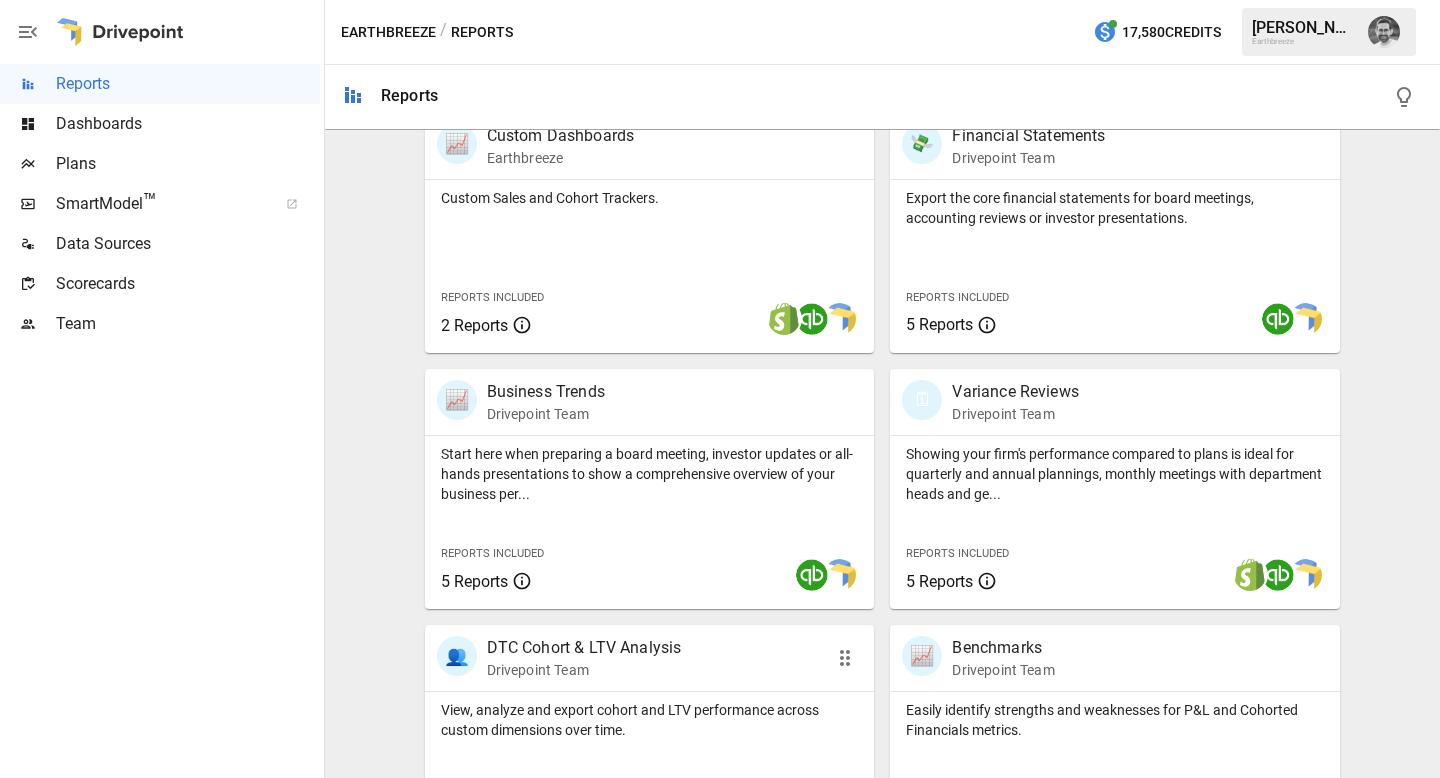scroll, scrollTop: 441, scrollLeft: 0, axis: vertical 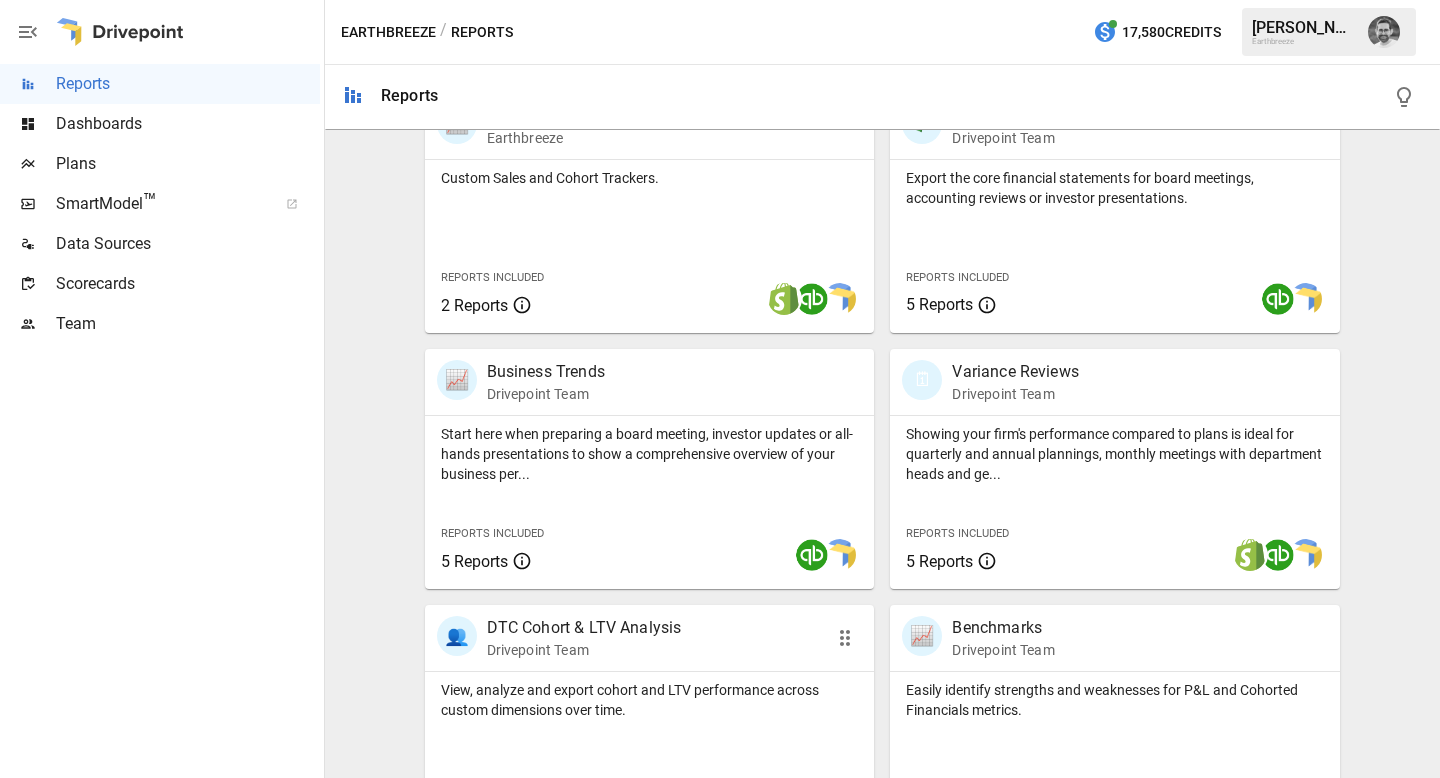 click on "DTC Cohort & LTV Analysis" at bounding box center (584, 628) 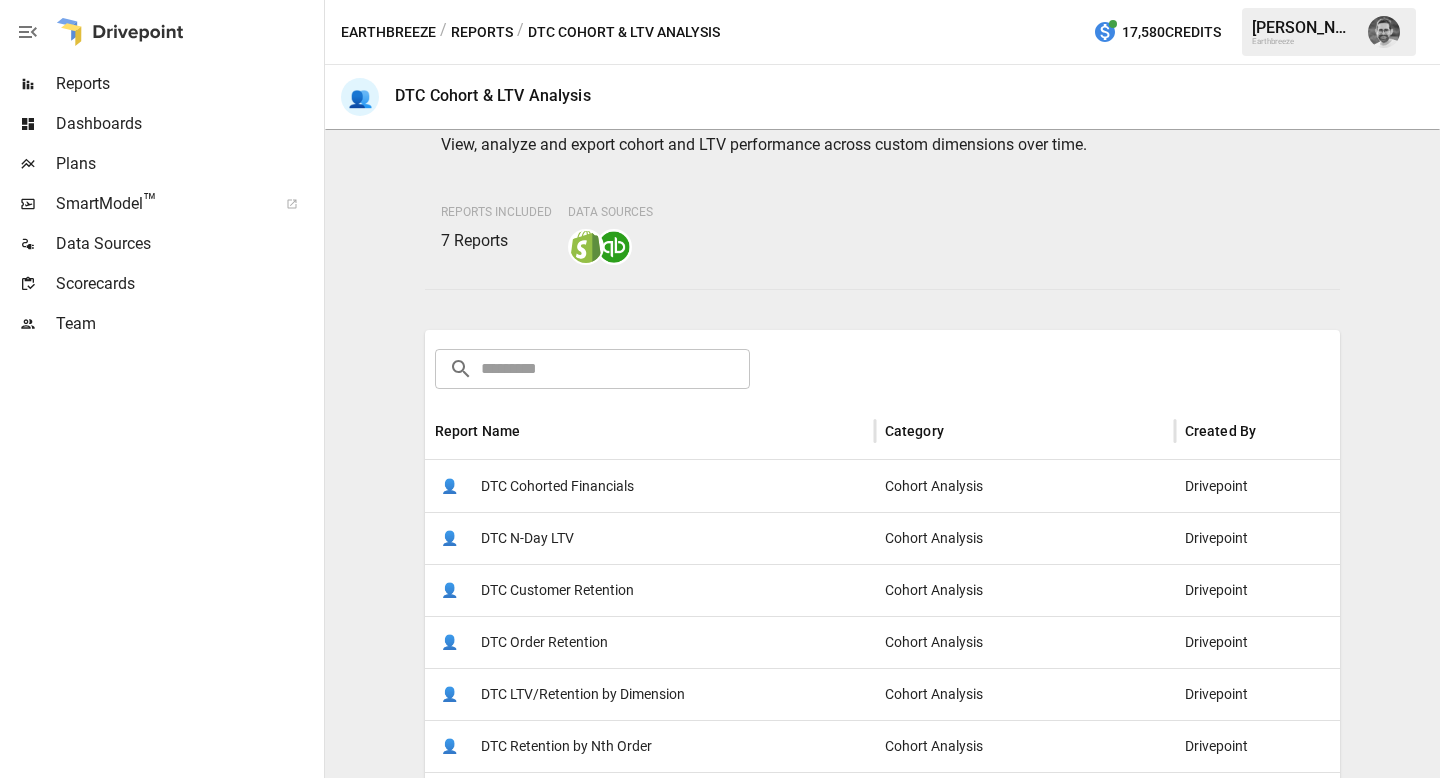 scroll, scrollTop: 206, scrollLeft: 0, axis: vertical 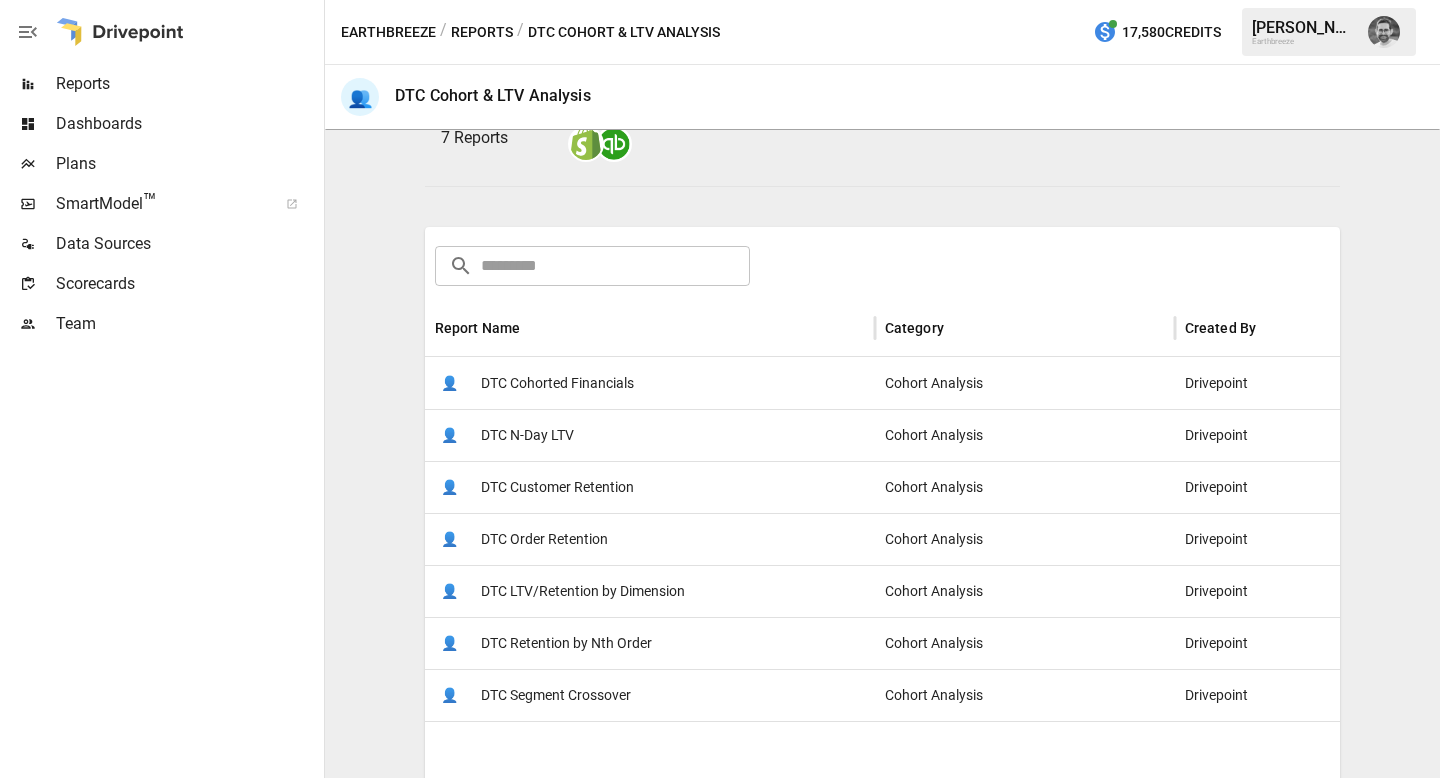 click on "DTC Cohorted Financials" at bounding box center (557, 383) 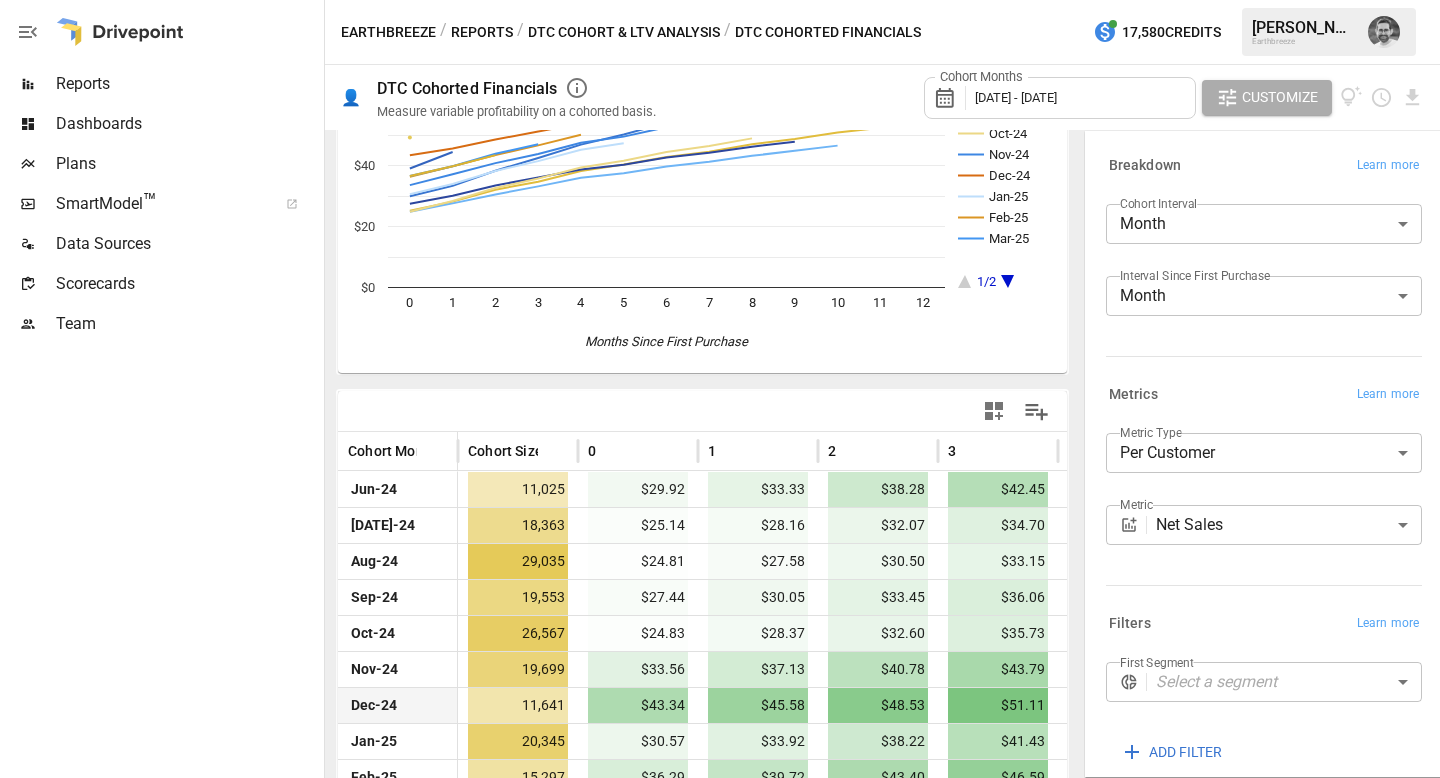 scroll, scrollTop: 359, scrollLeft: 0, axis: vertical 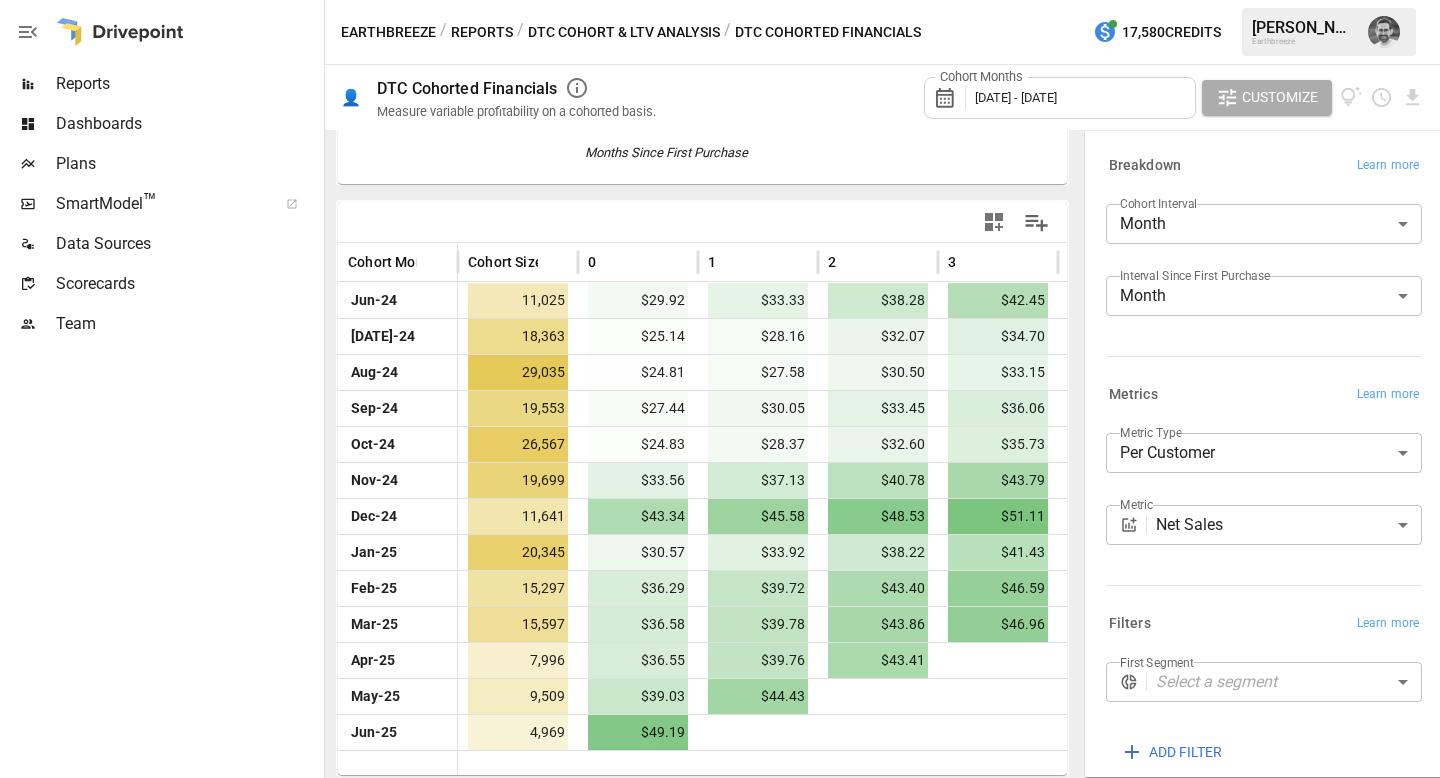 click on "Reports" at bounding box center (188, 84) 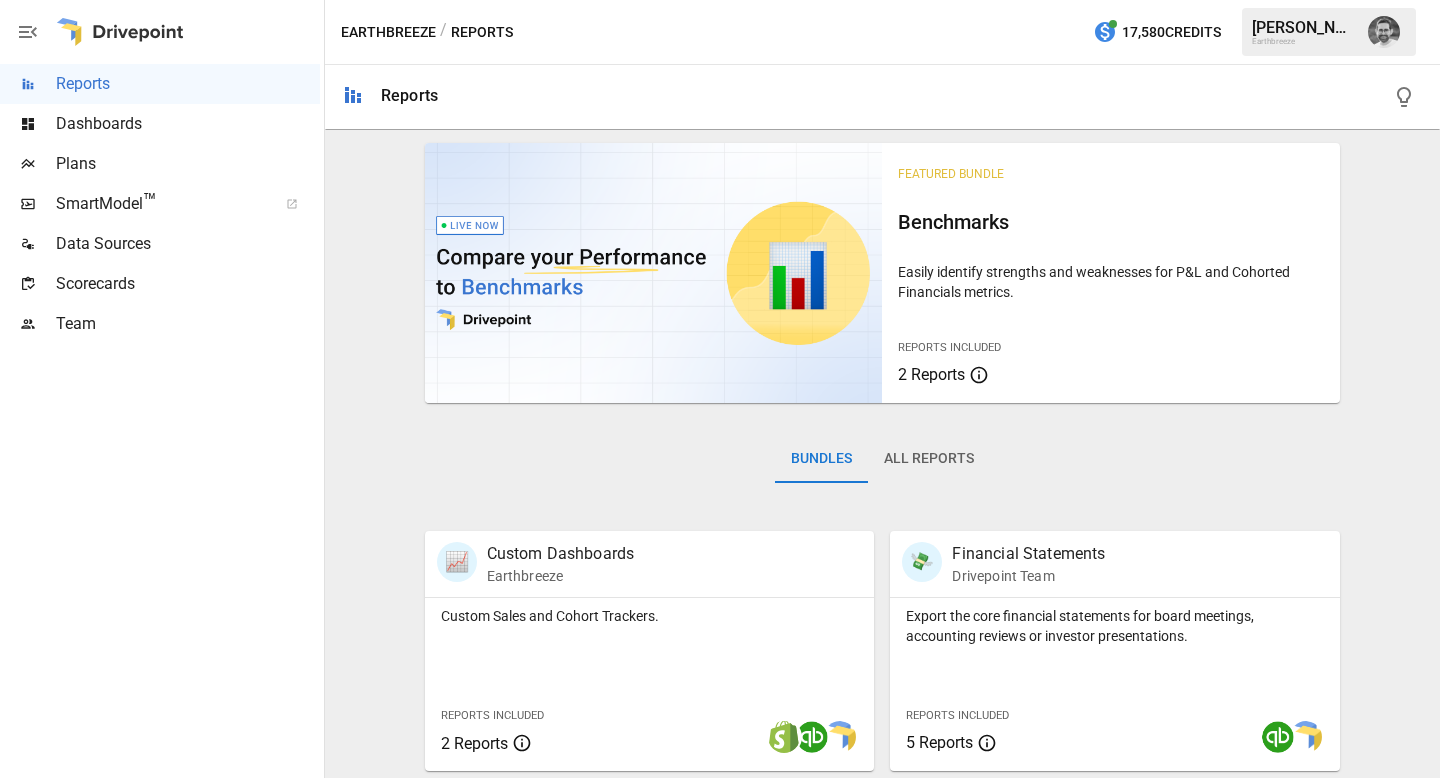 scroll, scrollTop: 4, scrollLeft: 0, axis: vertical 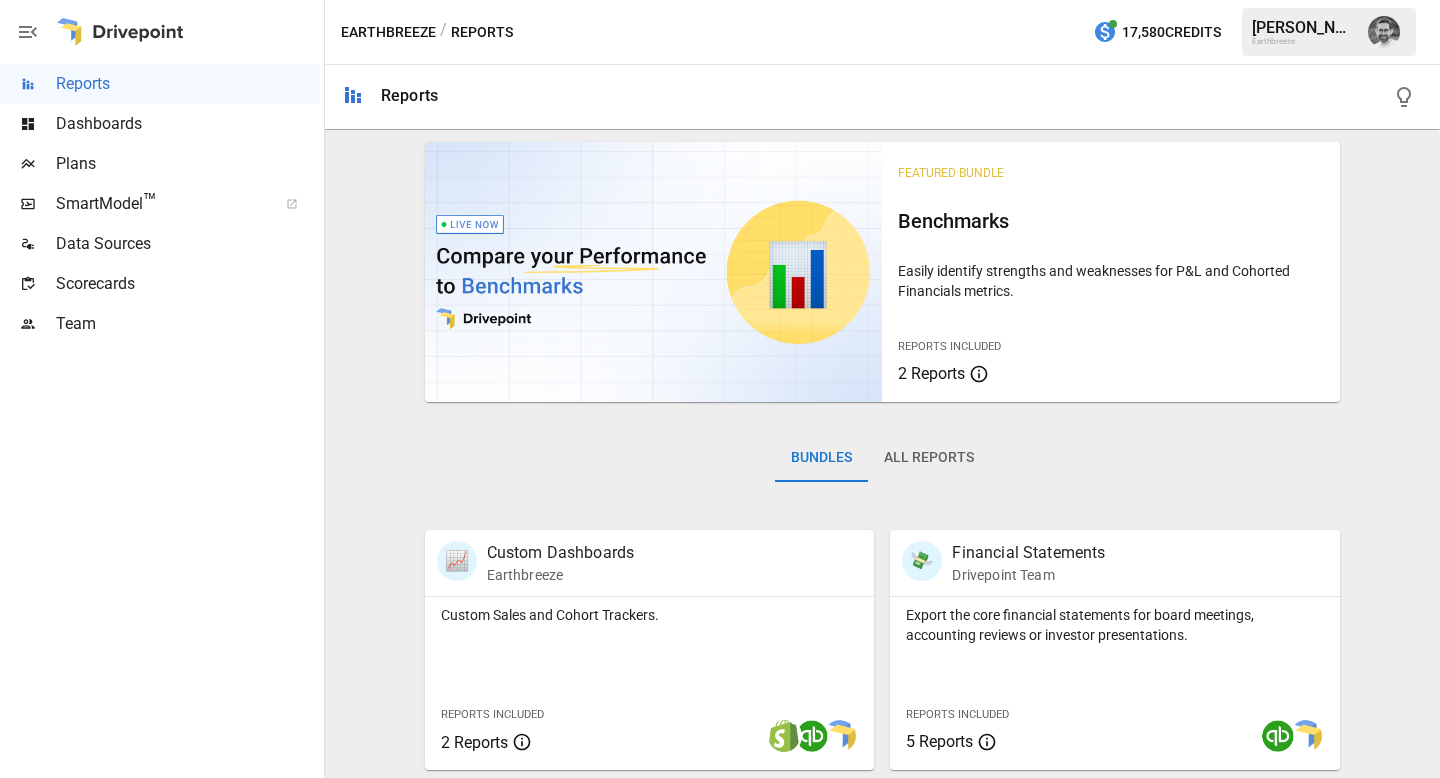 click on "Dashboards" at bounding box center [188, 124] 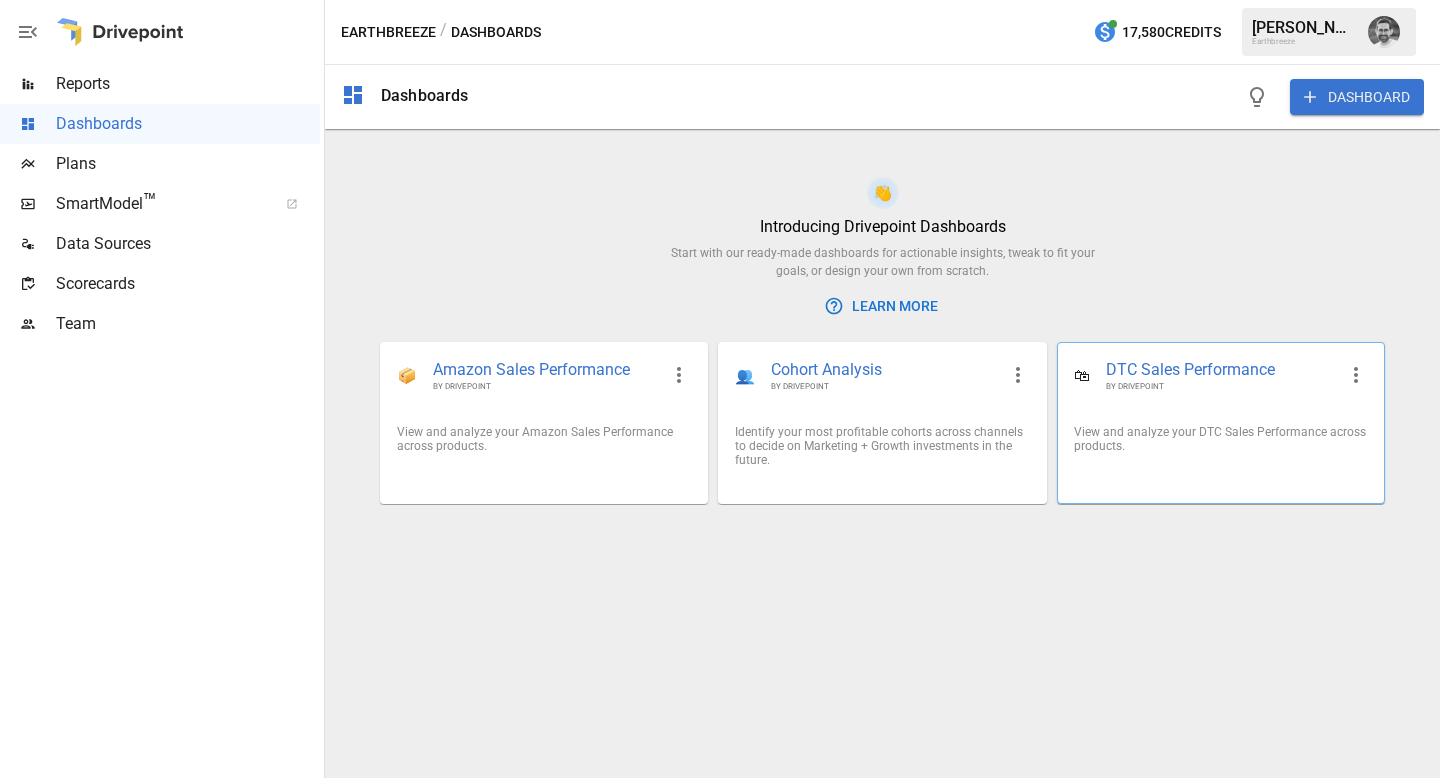 click on "DTC Sales Performance" at bounding box center (1221, 370) 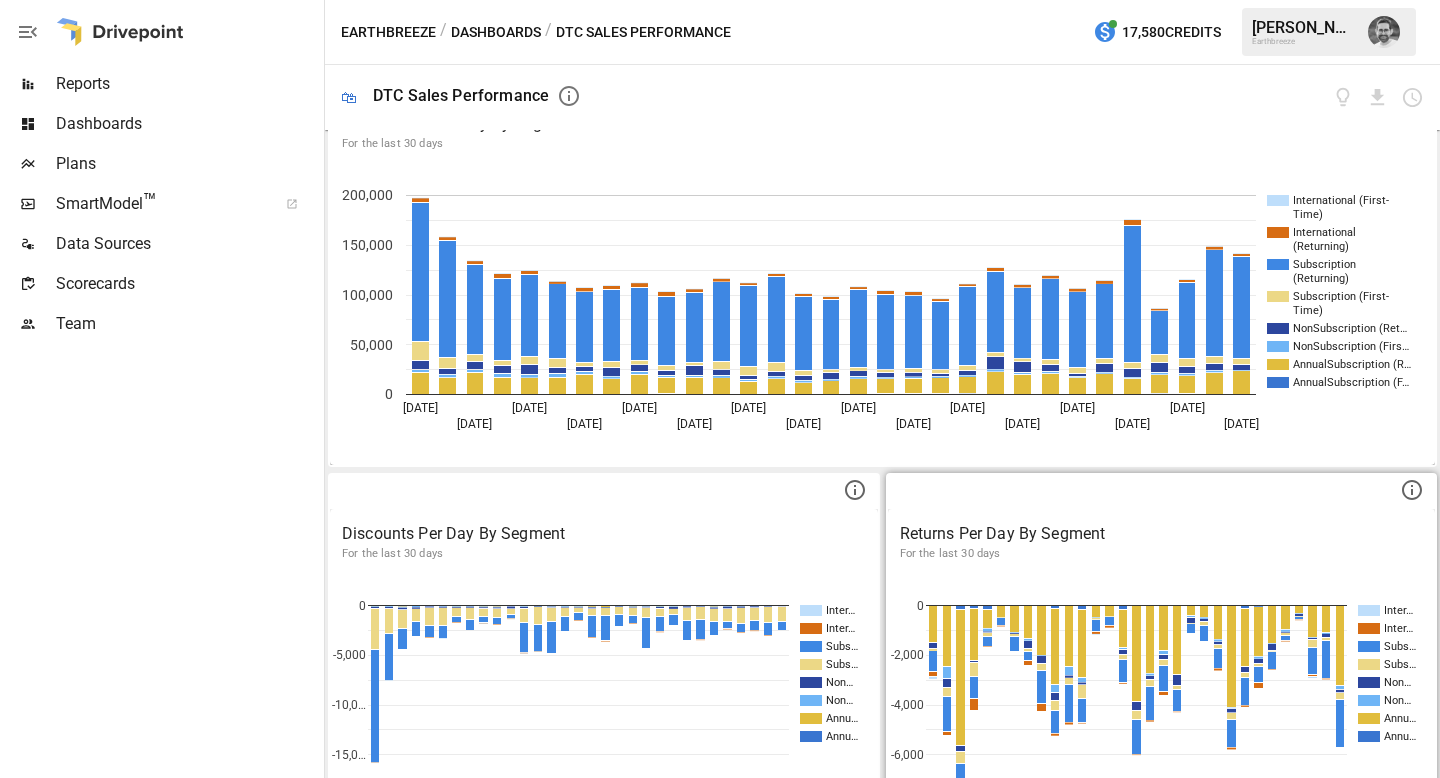 scroll, scrollTop: 992, scrollLeft: 0, axis: vertical 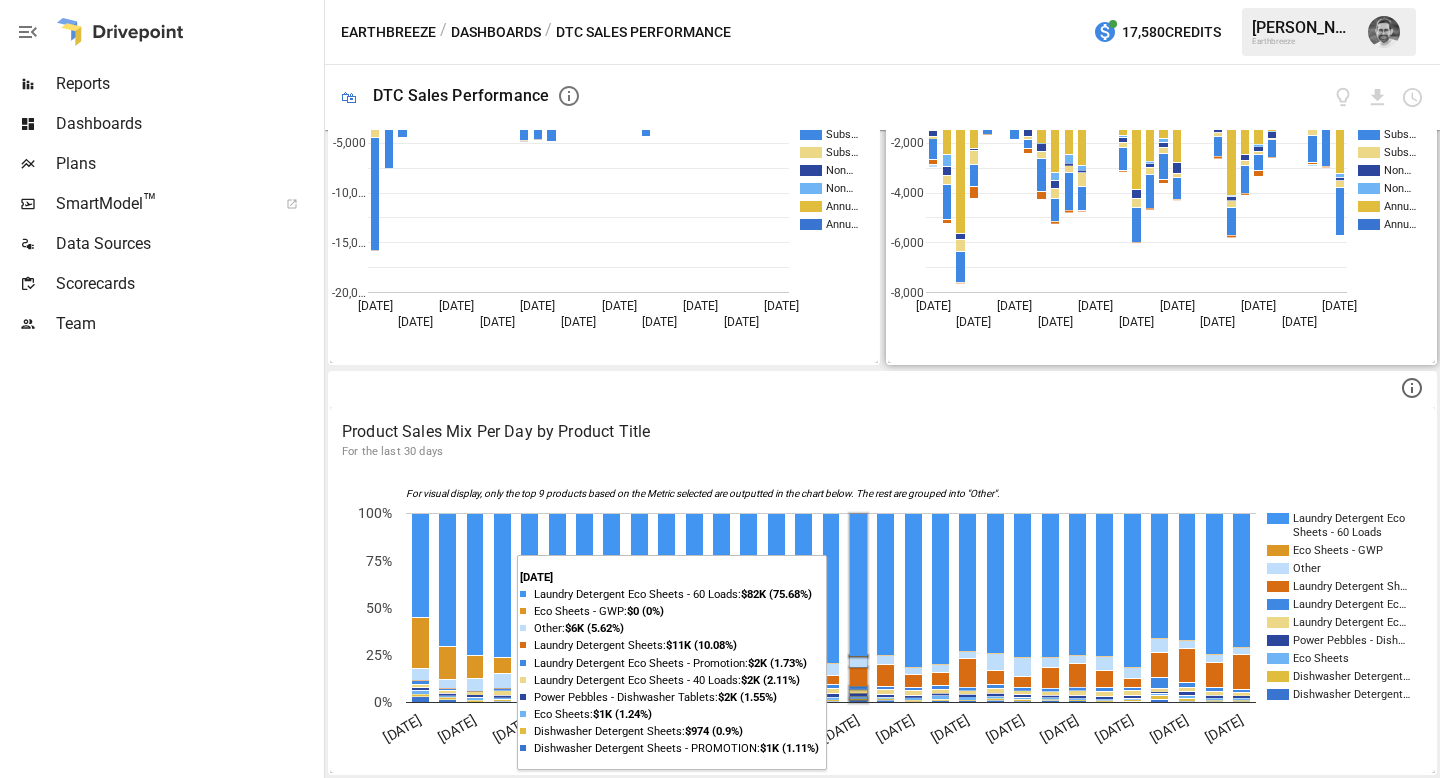 click at bounding box center [120, 32] 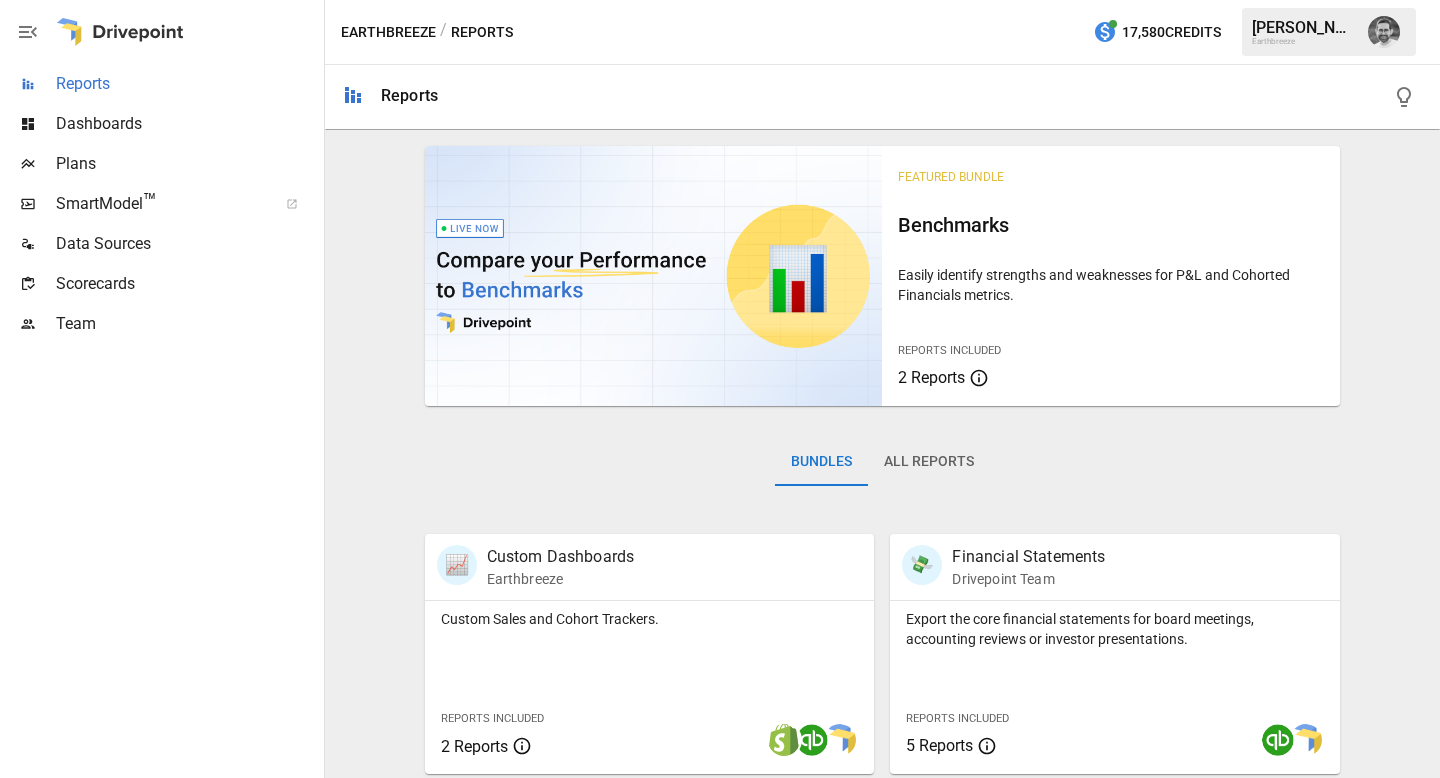 click on "Reports" at bounding box center (188, 84) 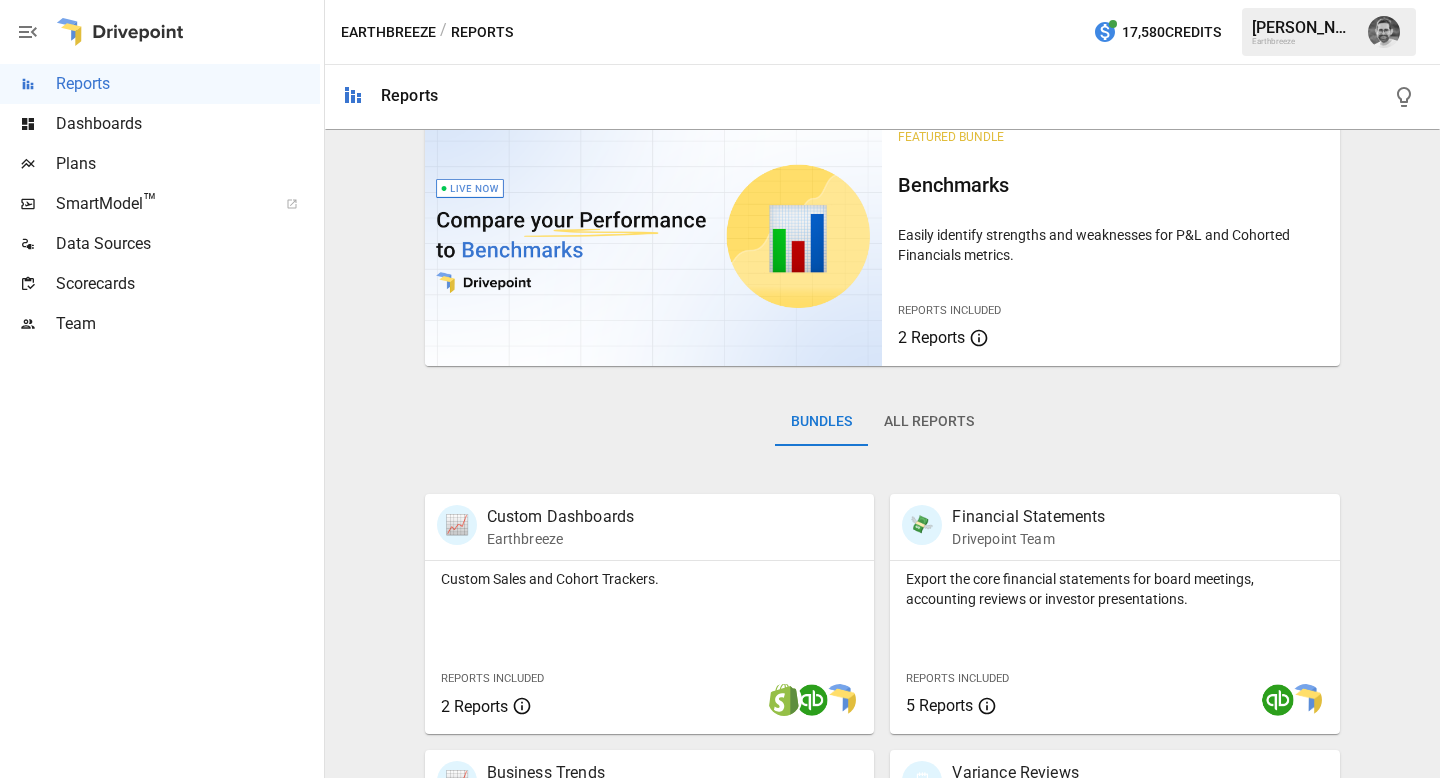 scroll, scrollTop: 132, scrollLeft: 0, axis: vertical 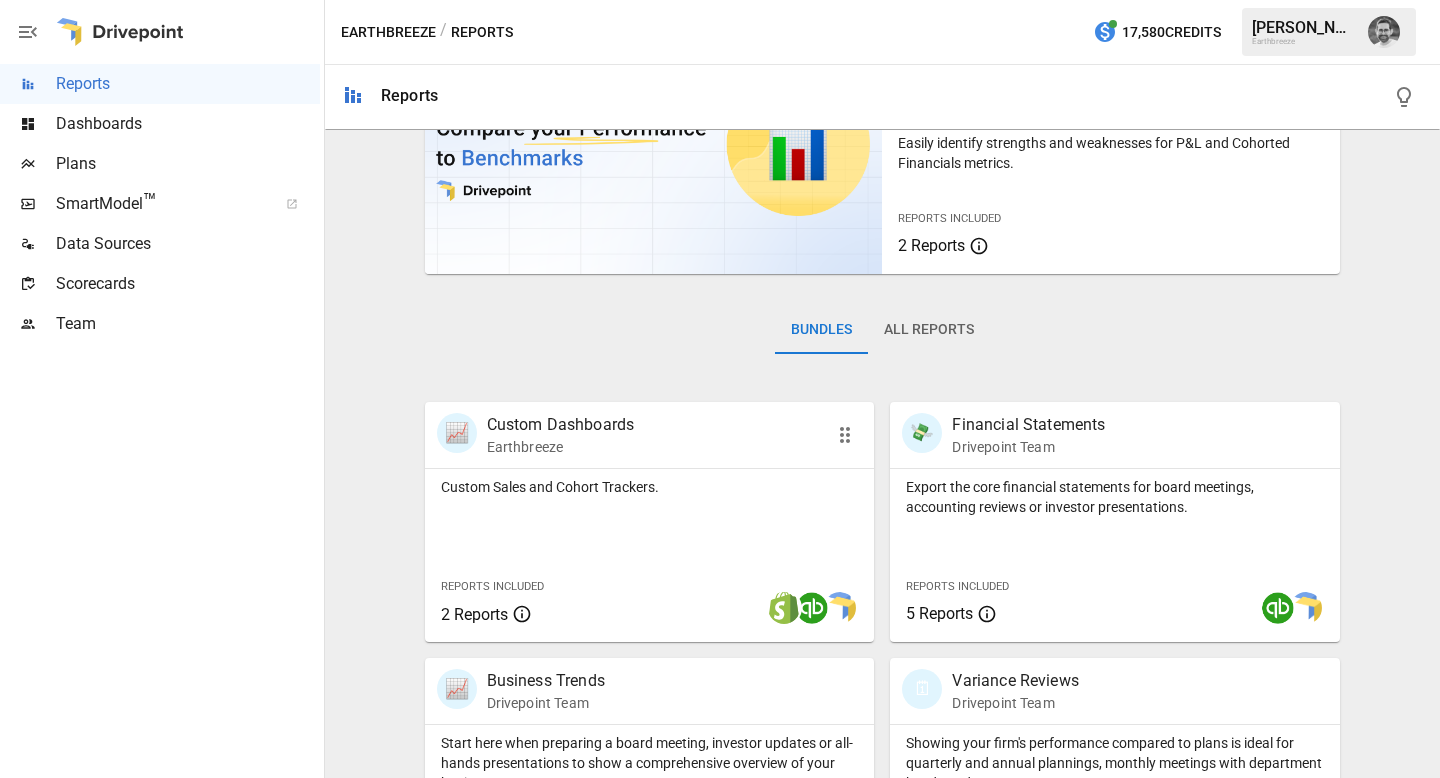 click on "Custom Sales and Cohort Trackers. Reports Included 2 Reports" at bounding box center (650, 555) 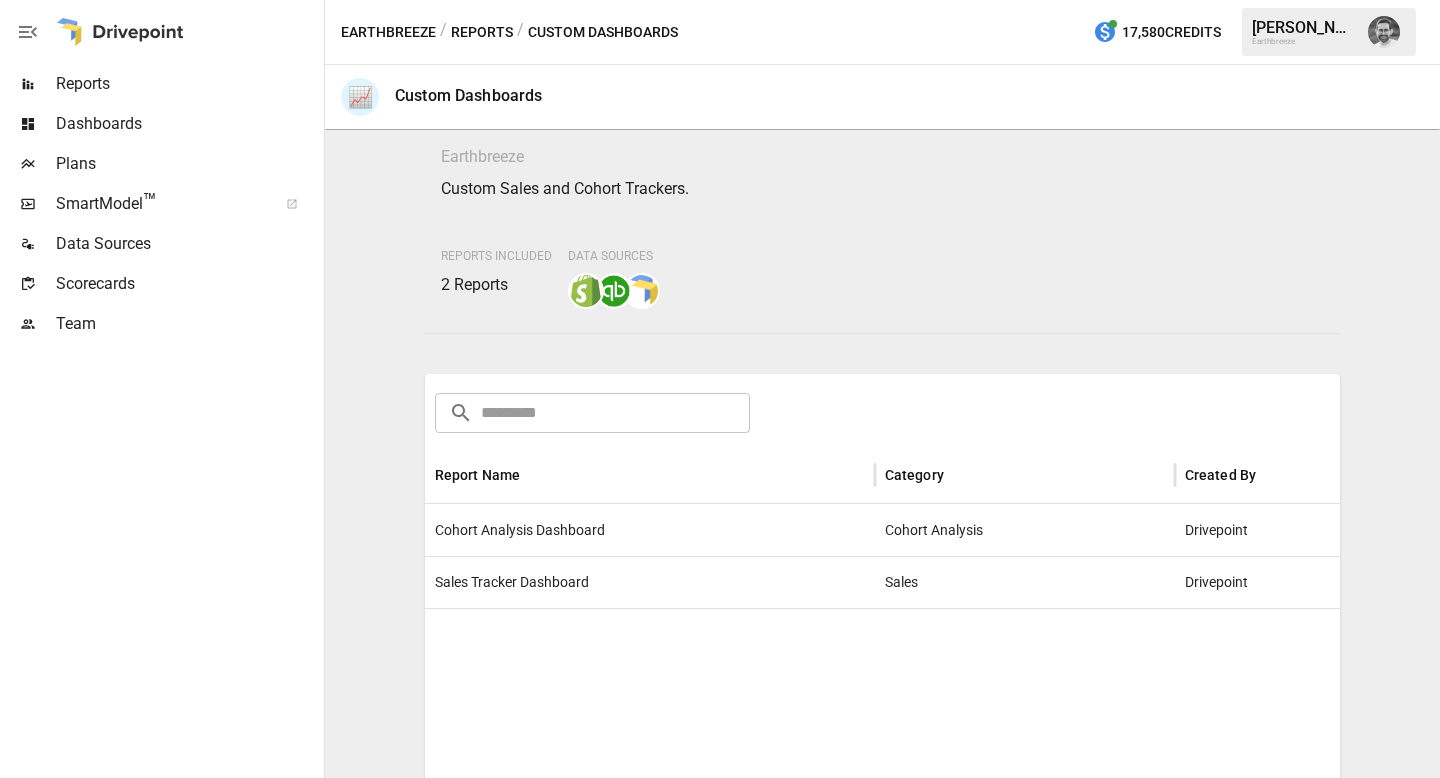 scroll, scrollTop: 154, scrollLeft: 0, axis: vertical 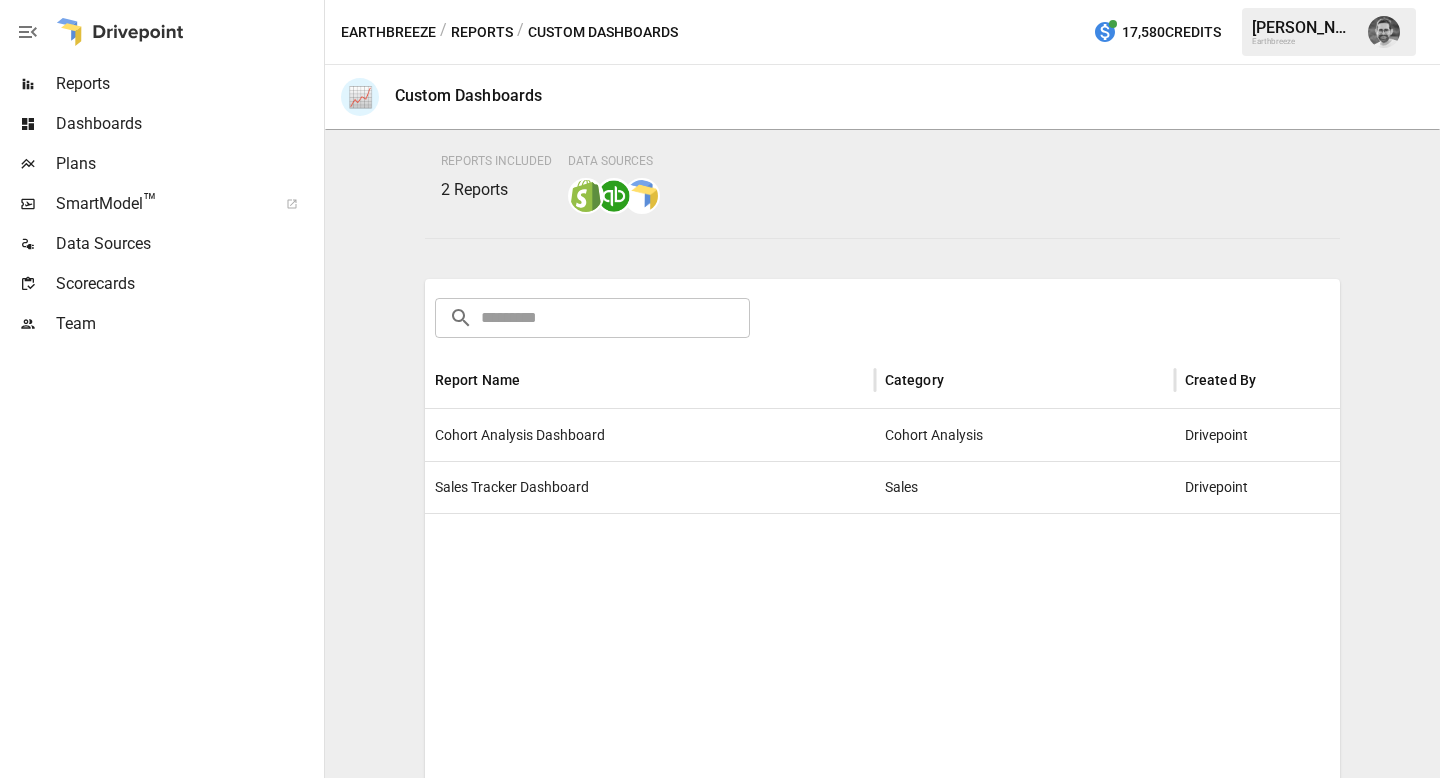 click on "Reports" at bounding box center [482, 32] 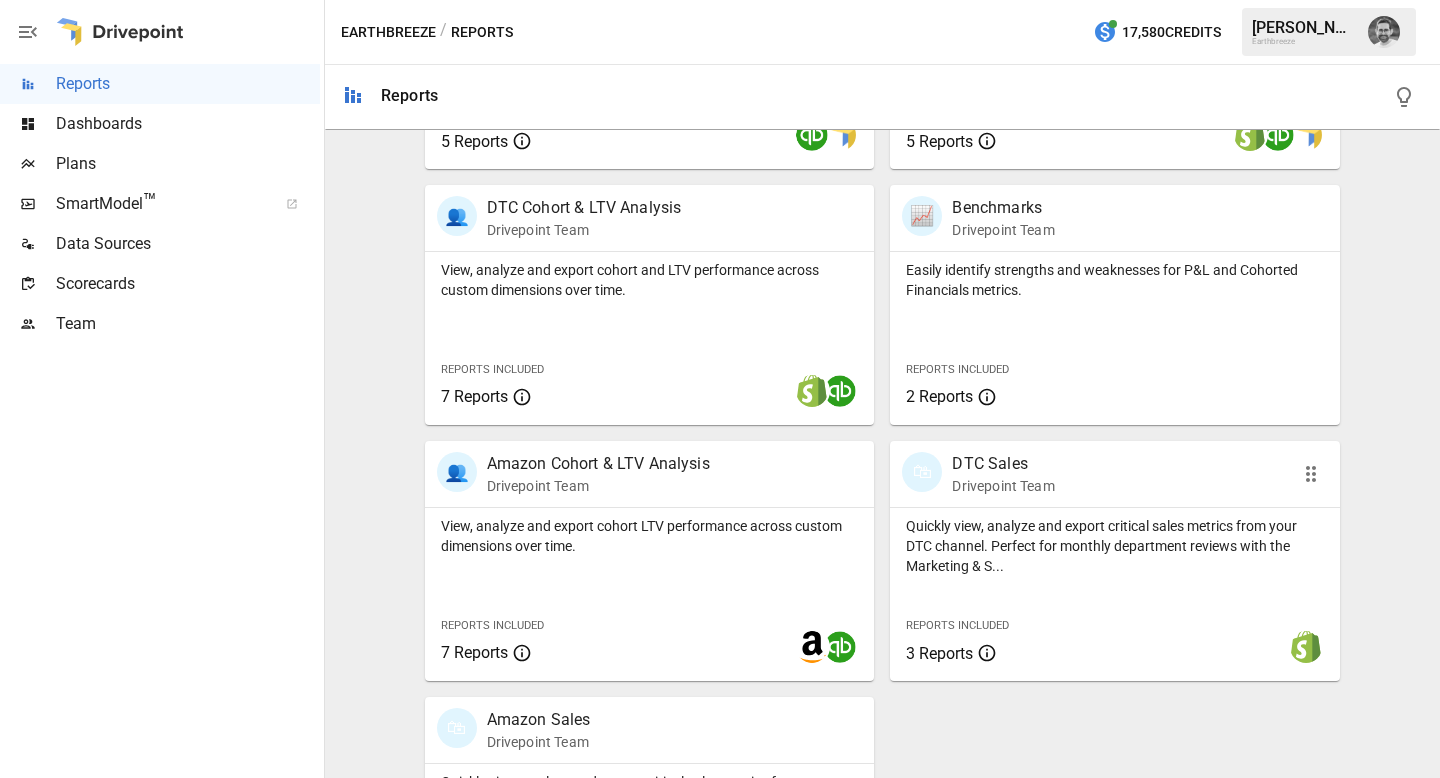 scroll, scrollTop: 897, scrollLeft: 0, axis: vertical 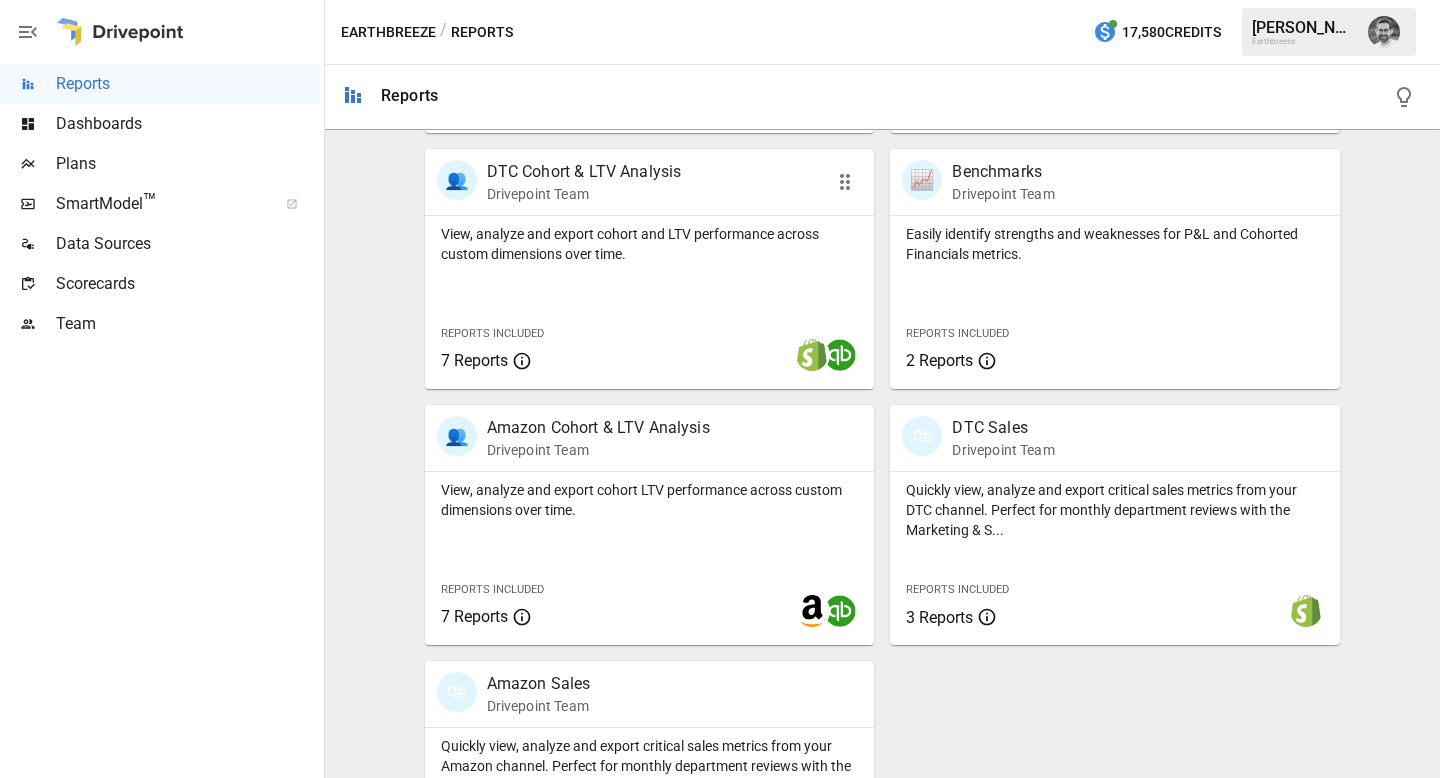 click on "View, analyze and export cohort and LTV performance across custom dimensions over time.  Reports Included 7 Reports" at bounding box center (650, 302) 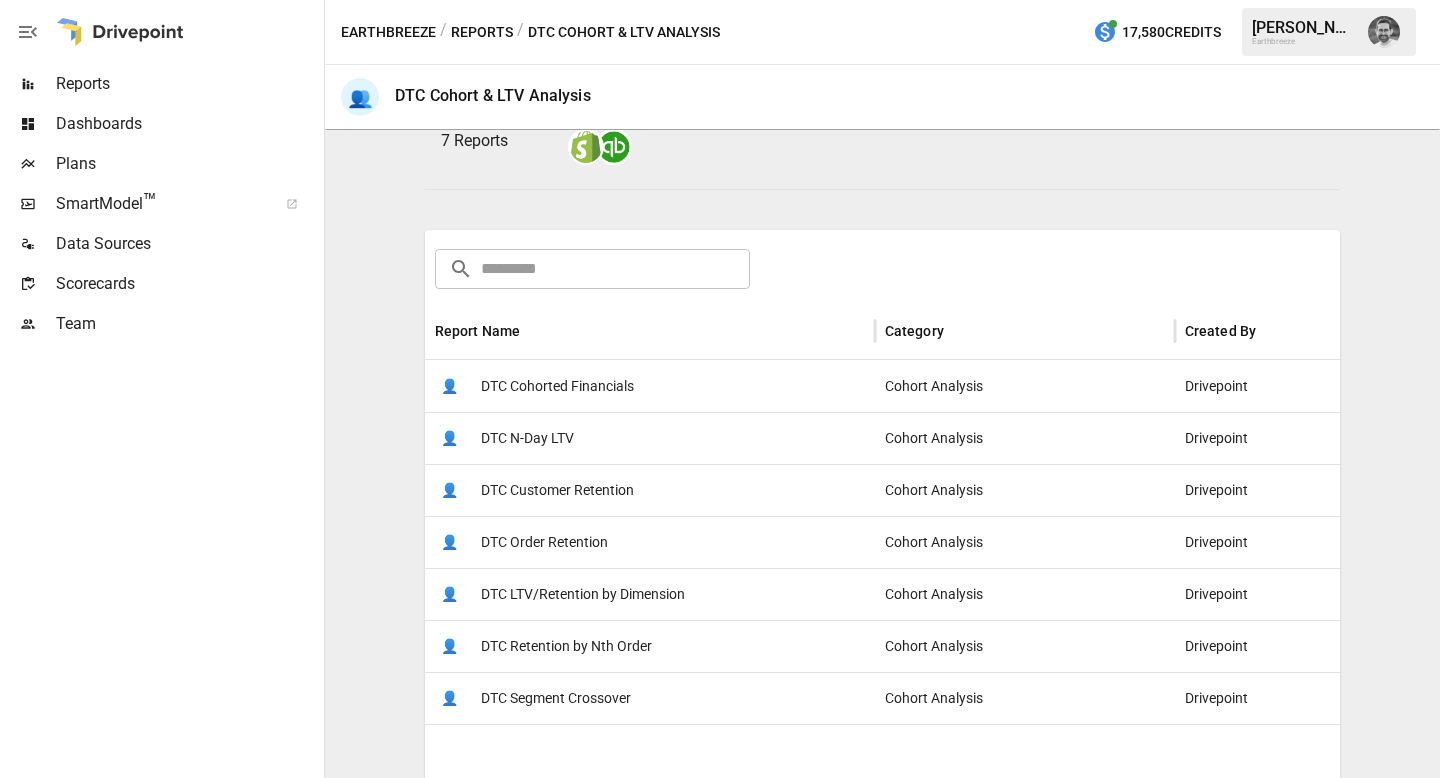 scroll, scrollTop: 204, scrollLeft: 0, axis: vertical 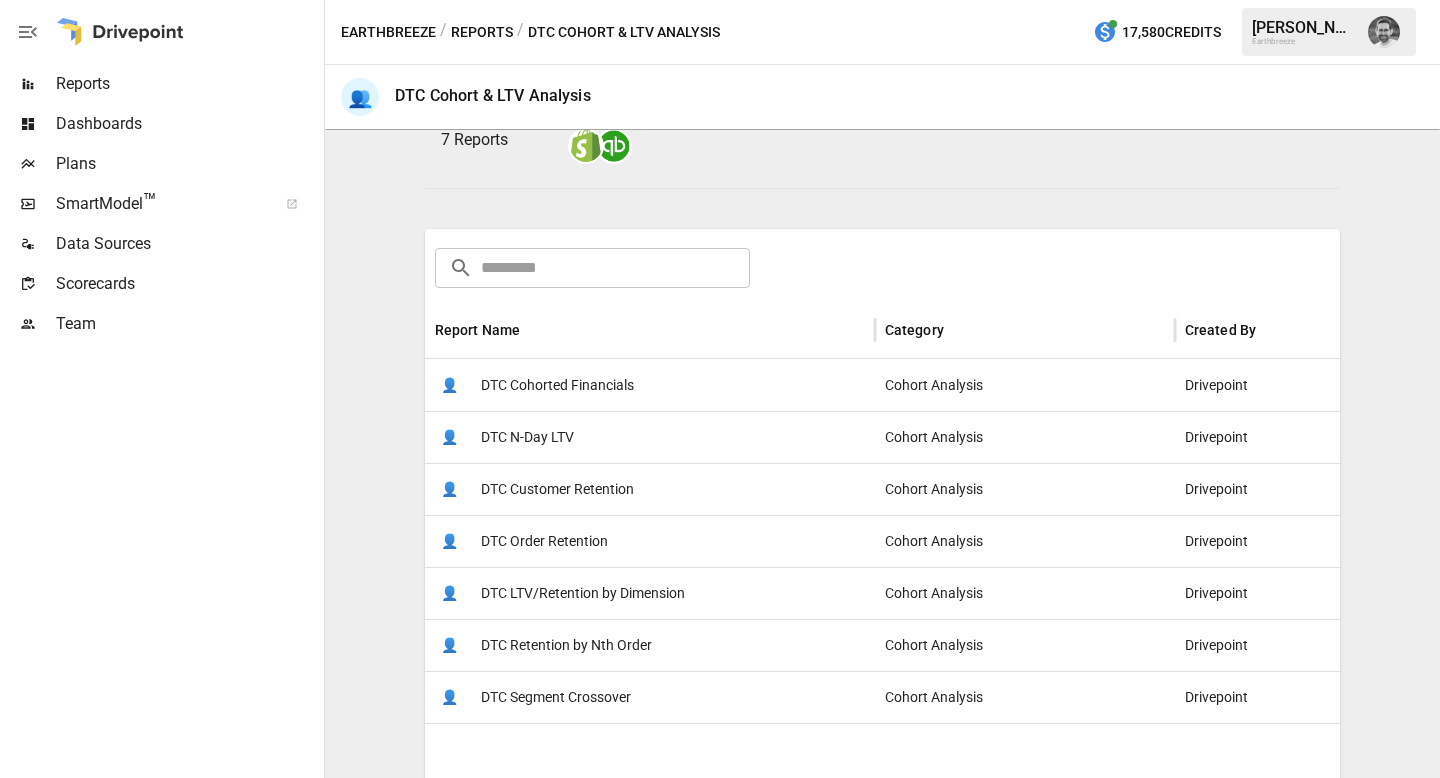 click on "DTC Order Retention" at bounding box center [544, 541] 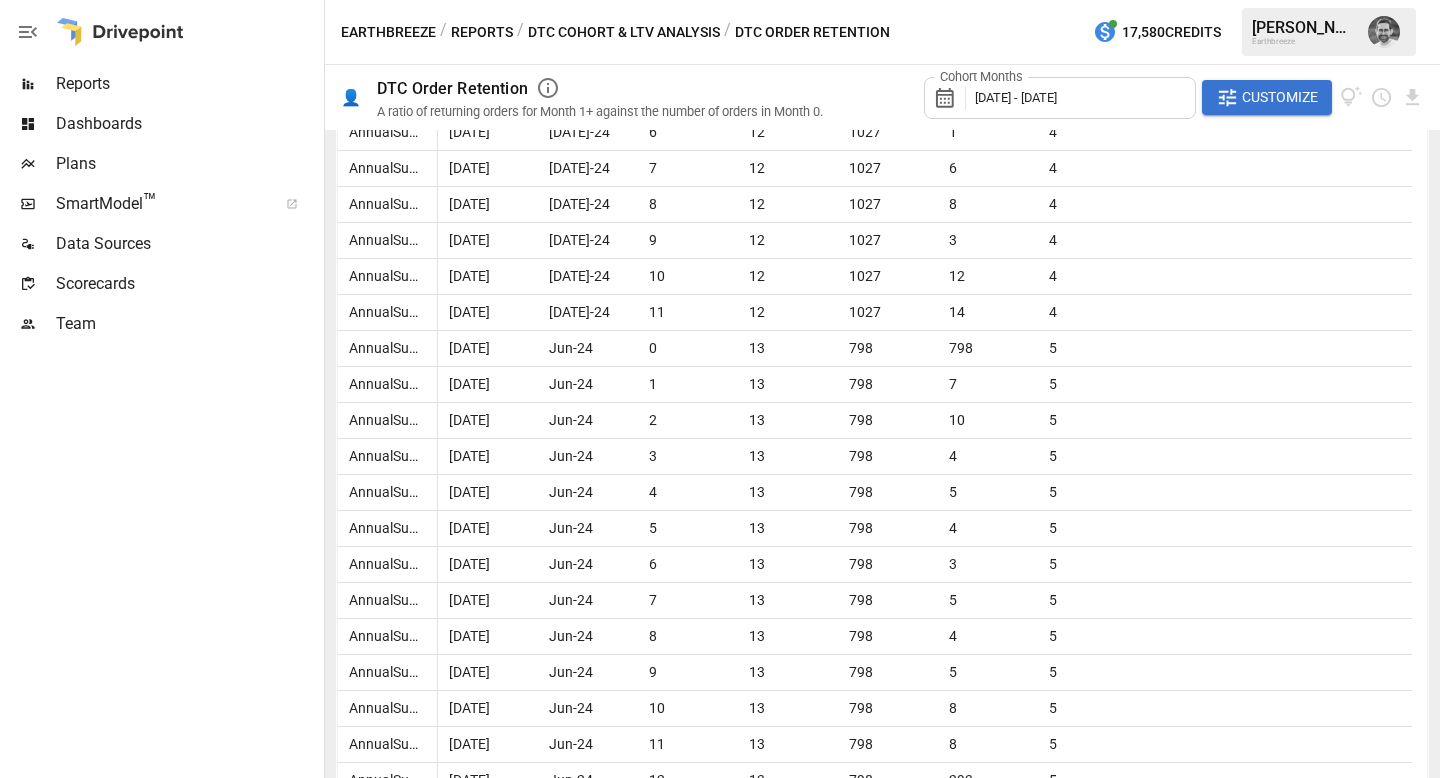 scroll, scrollTop: 807, scrollLeft: 0, axis: vertical 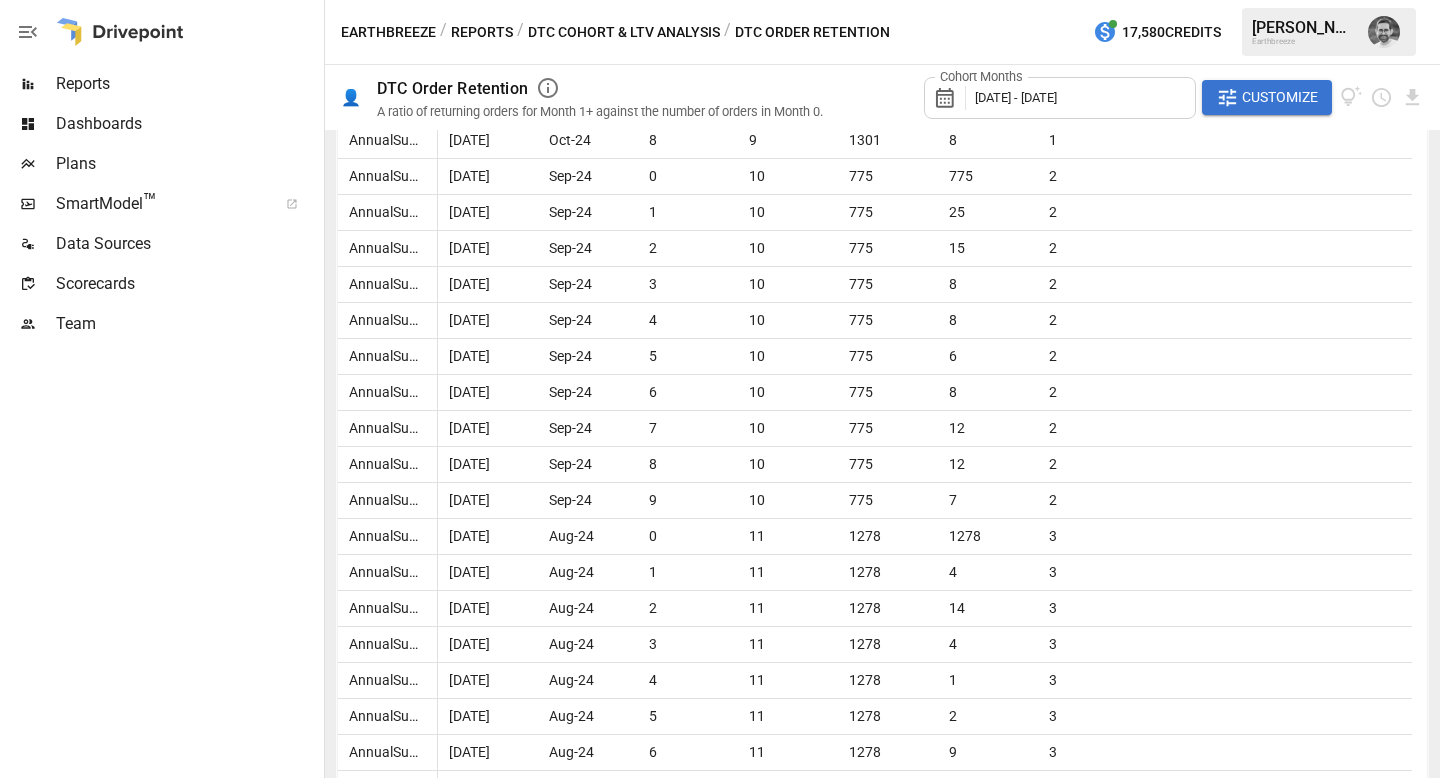 click on "DTC Cohort & LTV Analysis" at bounding box center (624, 32) 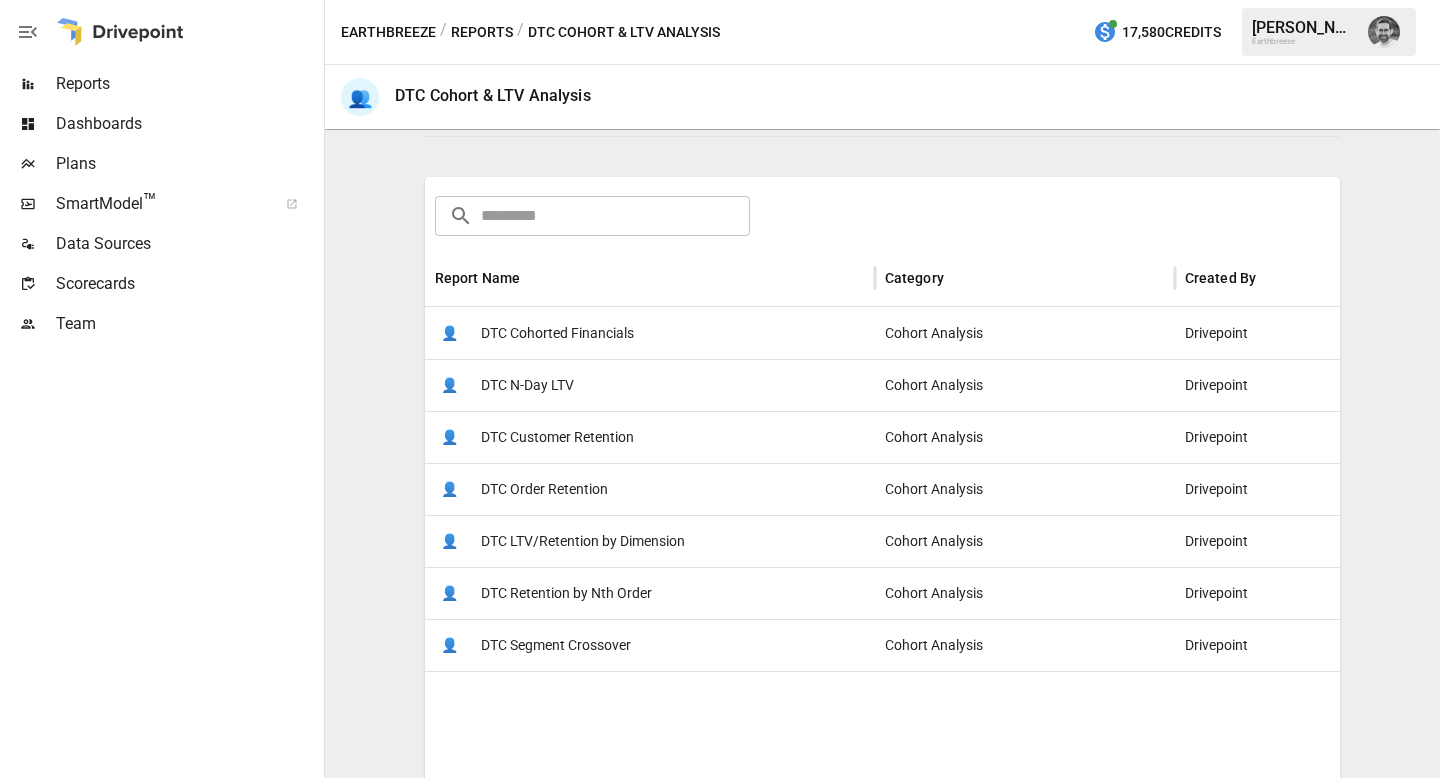scroll, scrollTop: 467, scrollLeft: 0, axis: vertical 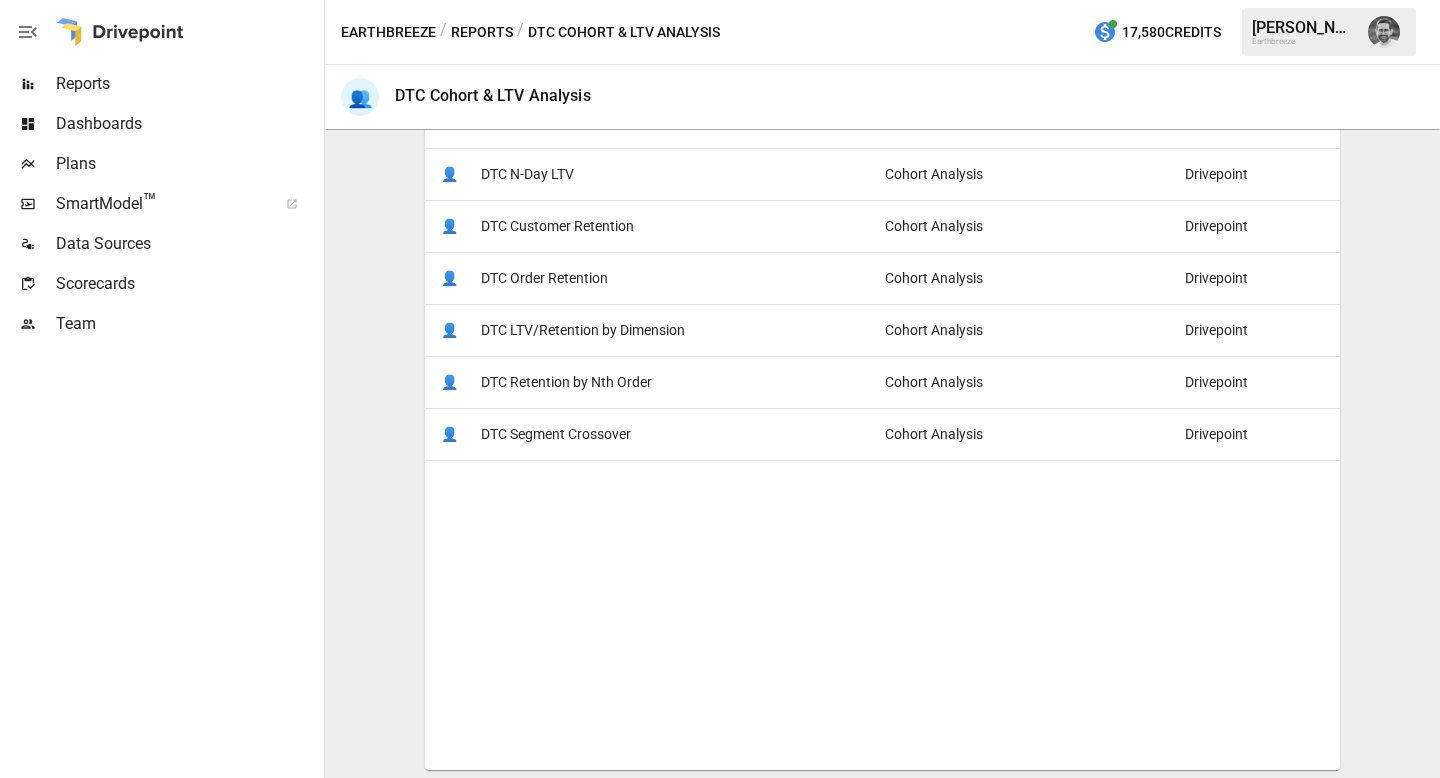 click on "DTC Customer Retention" at bounding box center [557, 226] 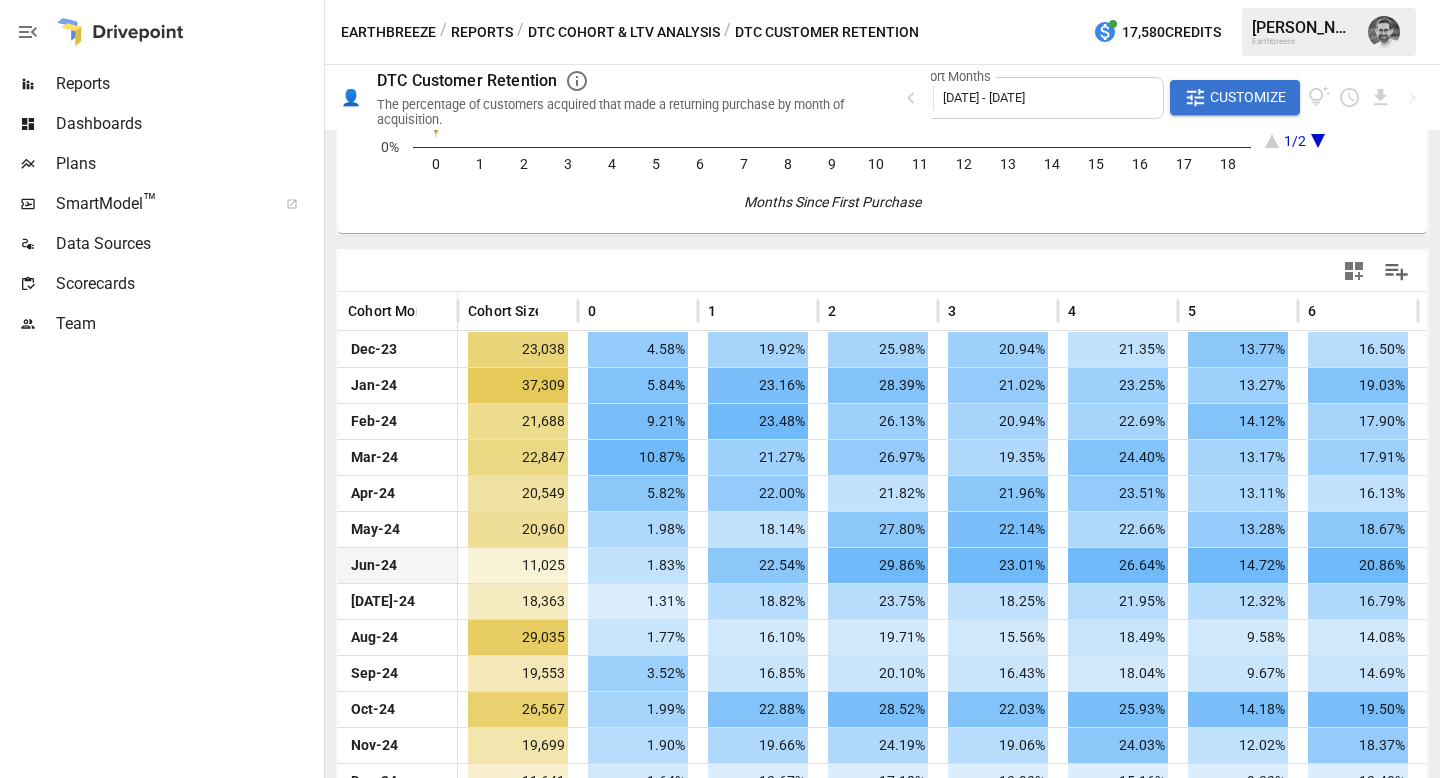 scroll, scrollTop: 359, scrollLeft: 0, axis: vertical 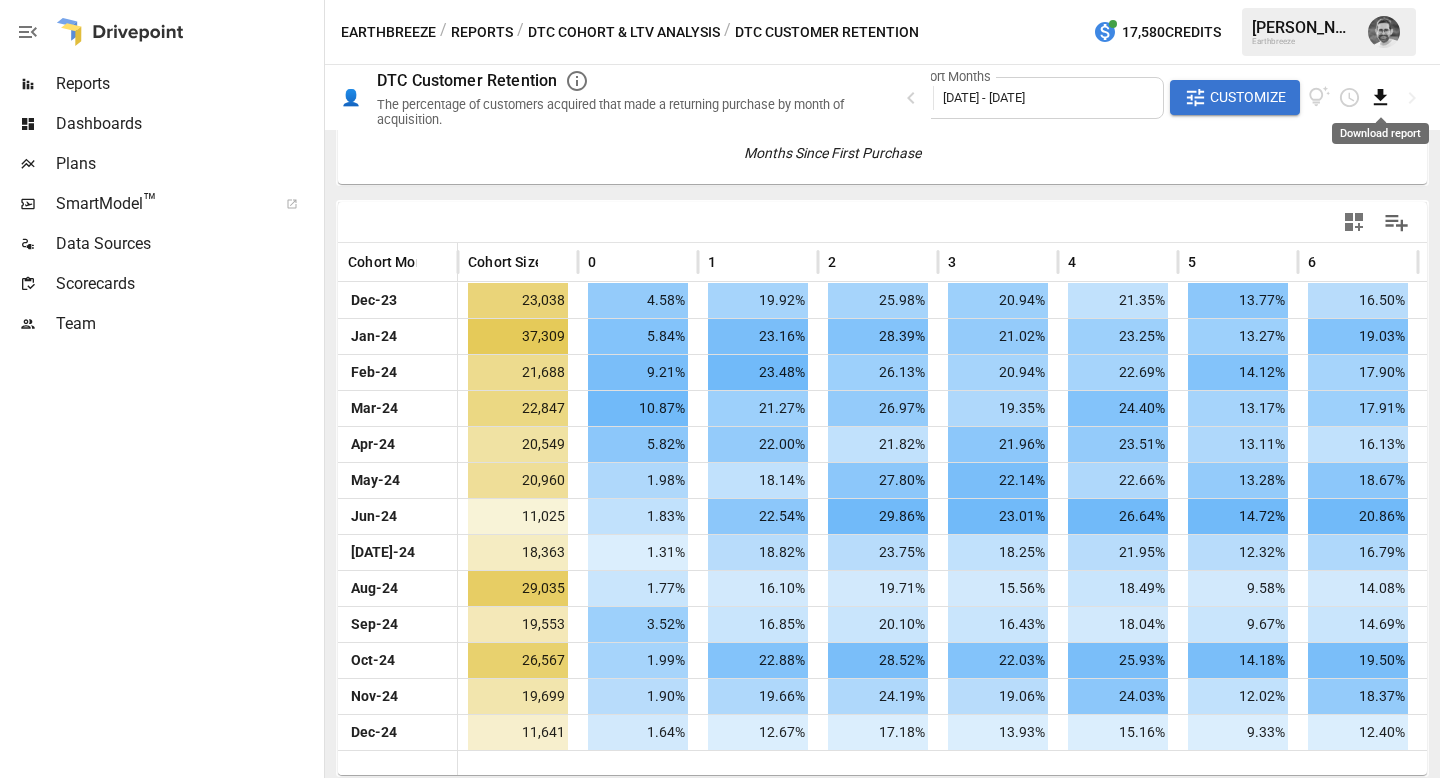 click 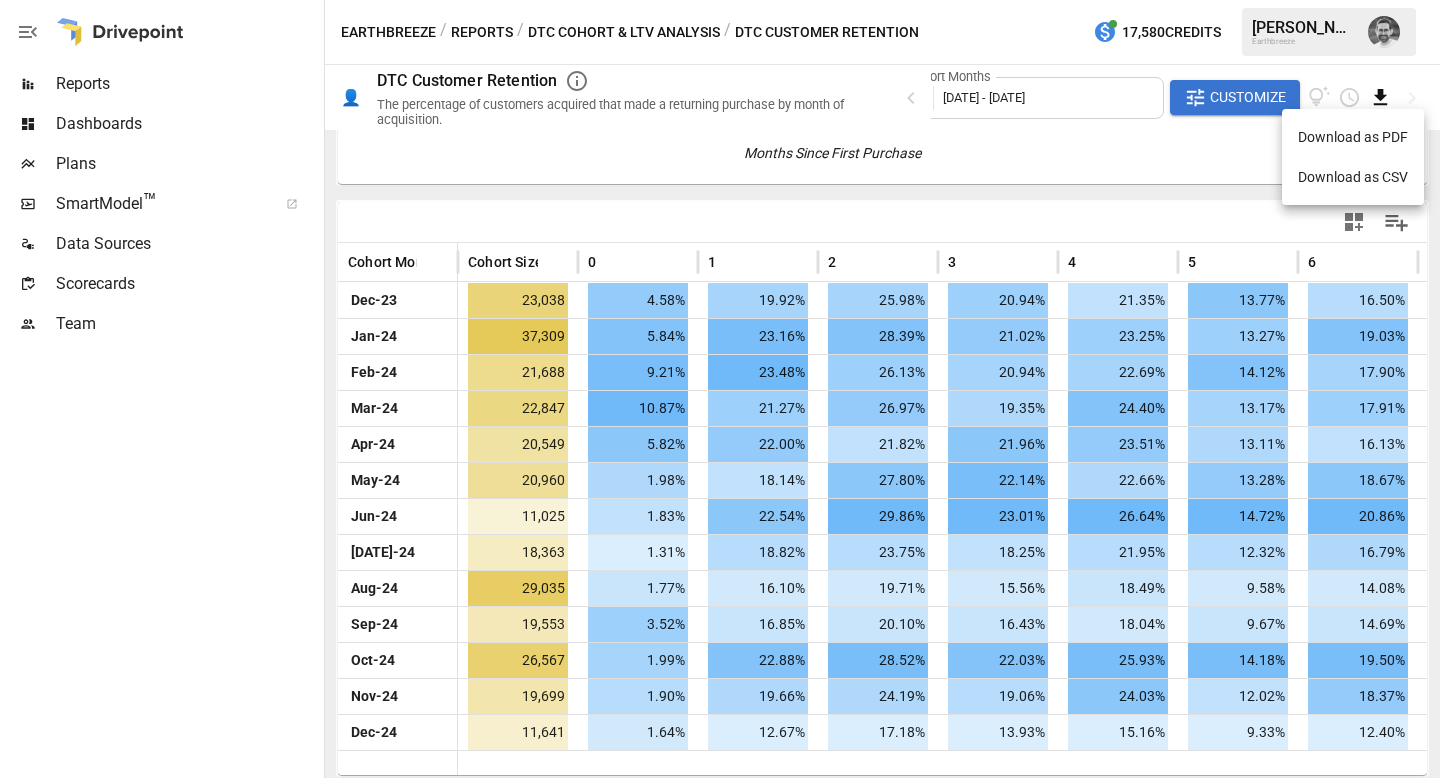 click on "Download as CSV" at bounding box center (1353, 177) 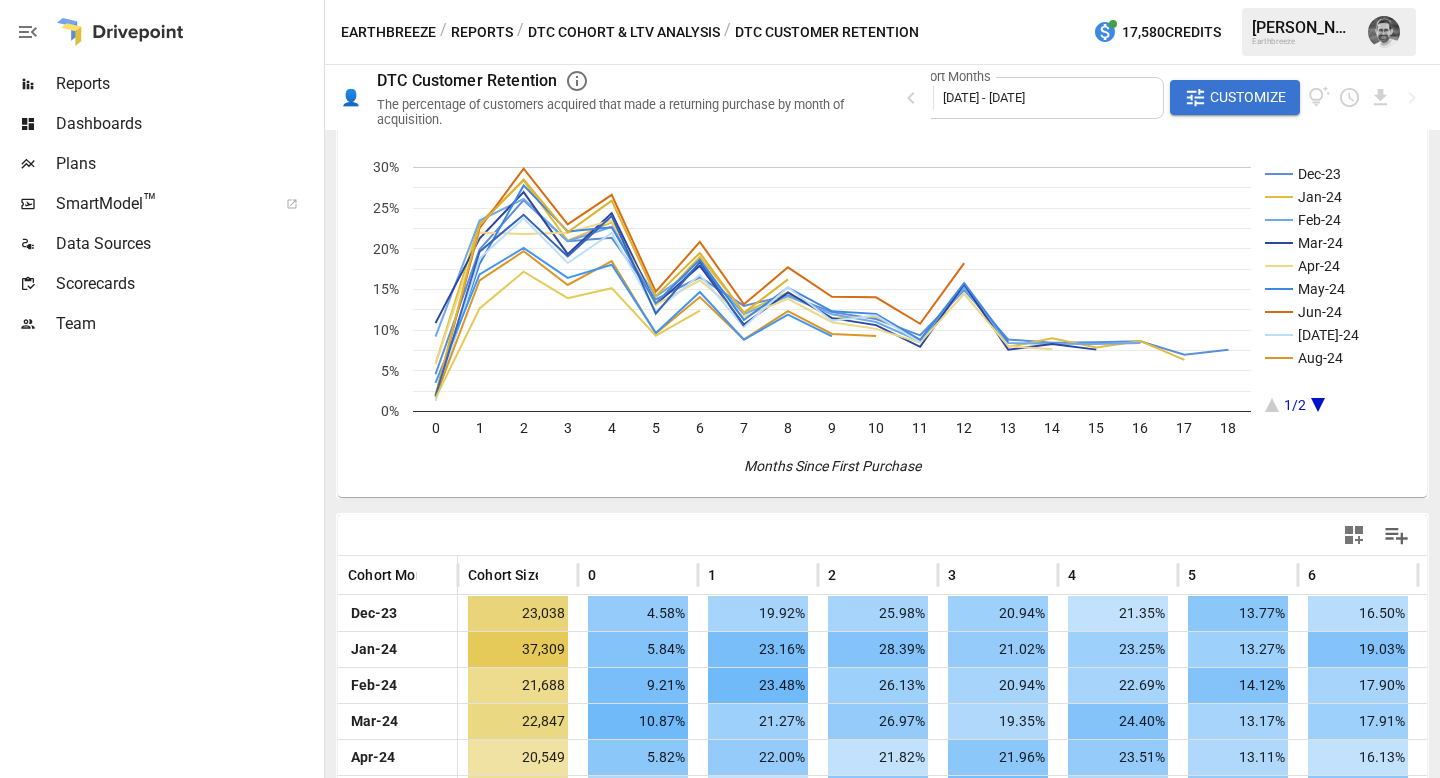 scroll, scrollTop: 0, scrollLeft: 0, axis: both 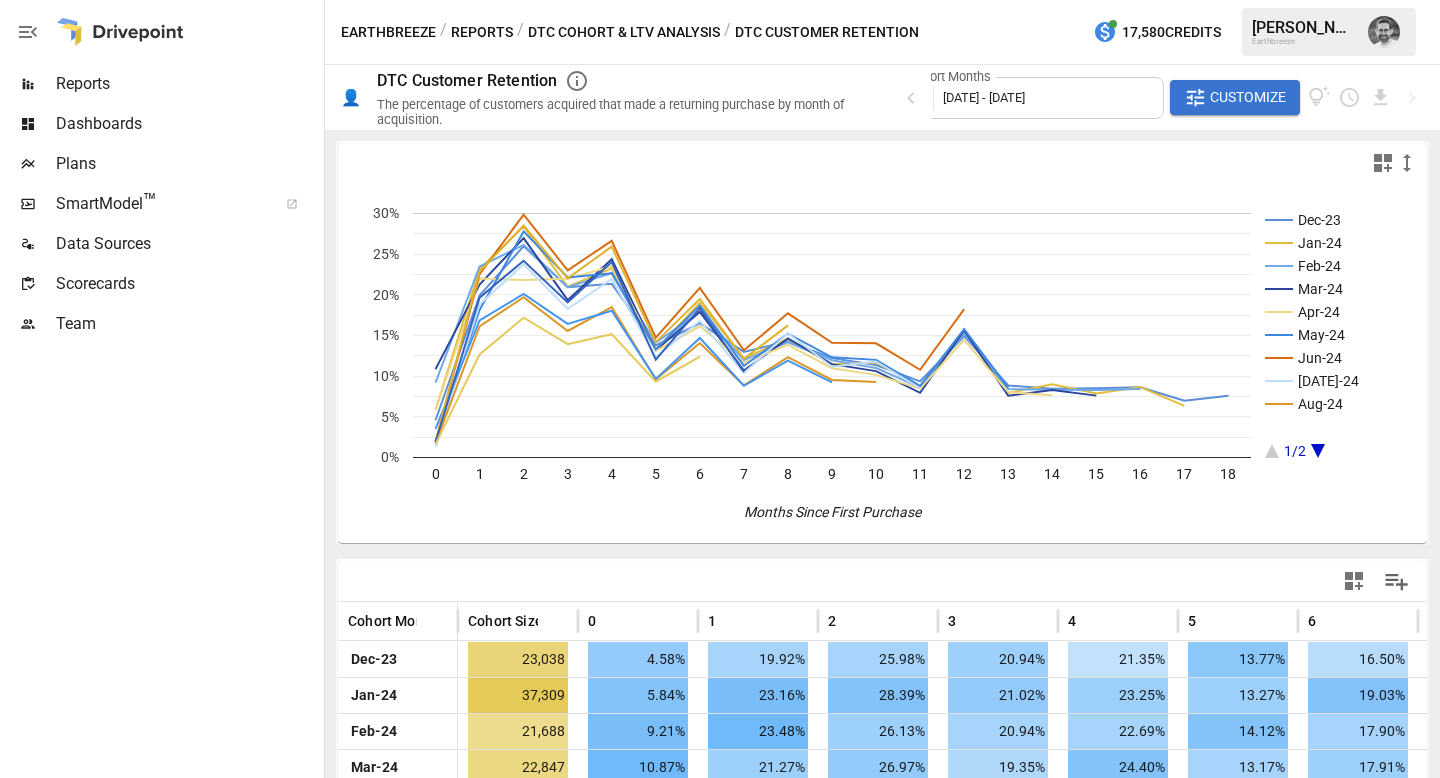 click on "[DATE] - [DATE]" at bounding box center (984, 97) 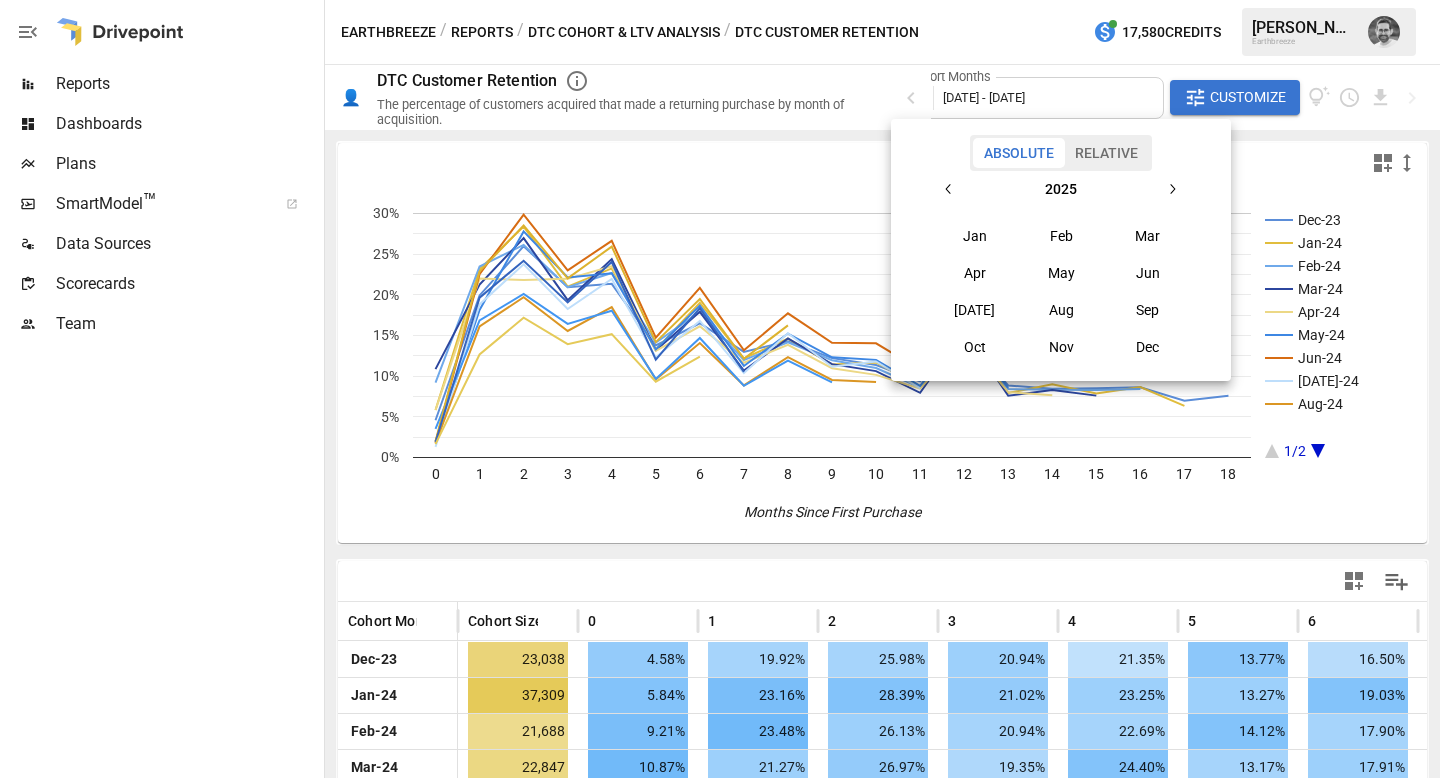 click on "Jan" at bounding box center (975, 236) 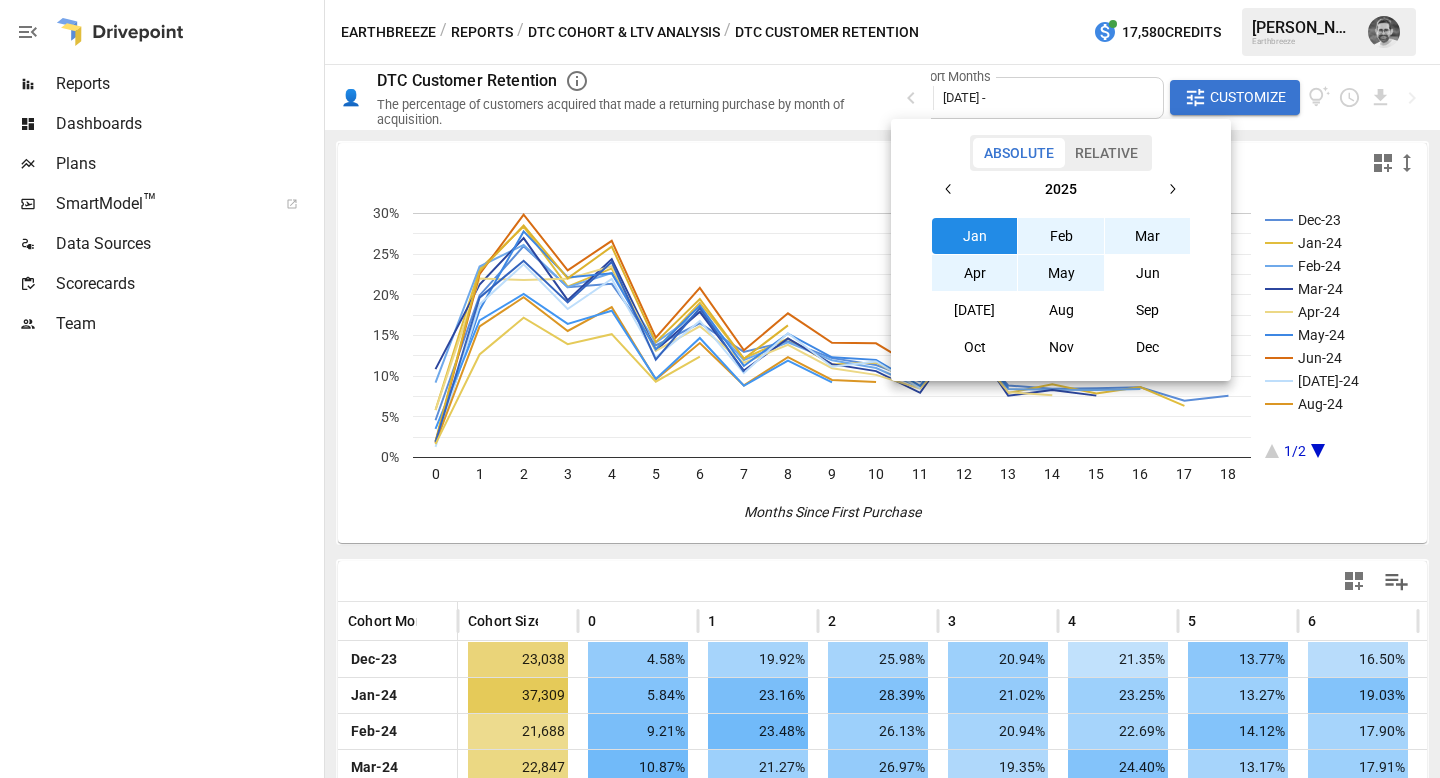 click on "May" at bounding box center (1061, 273) 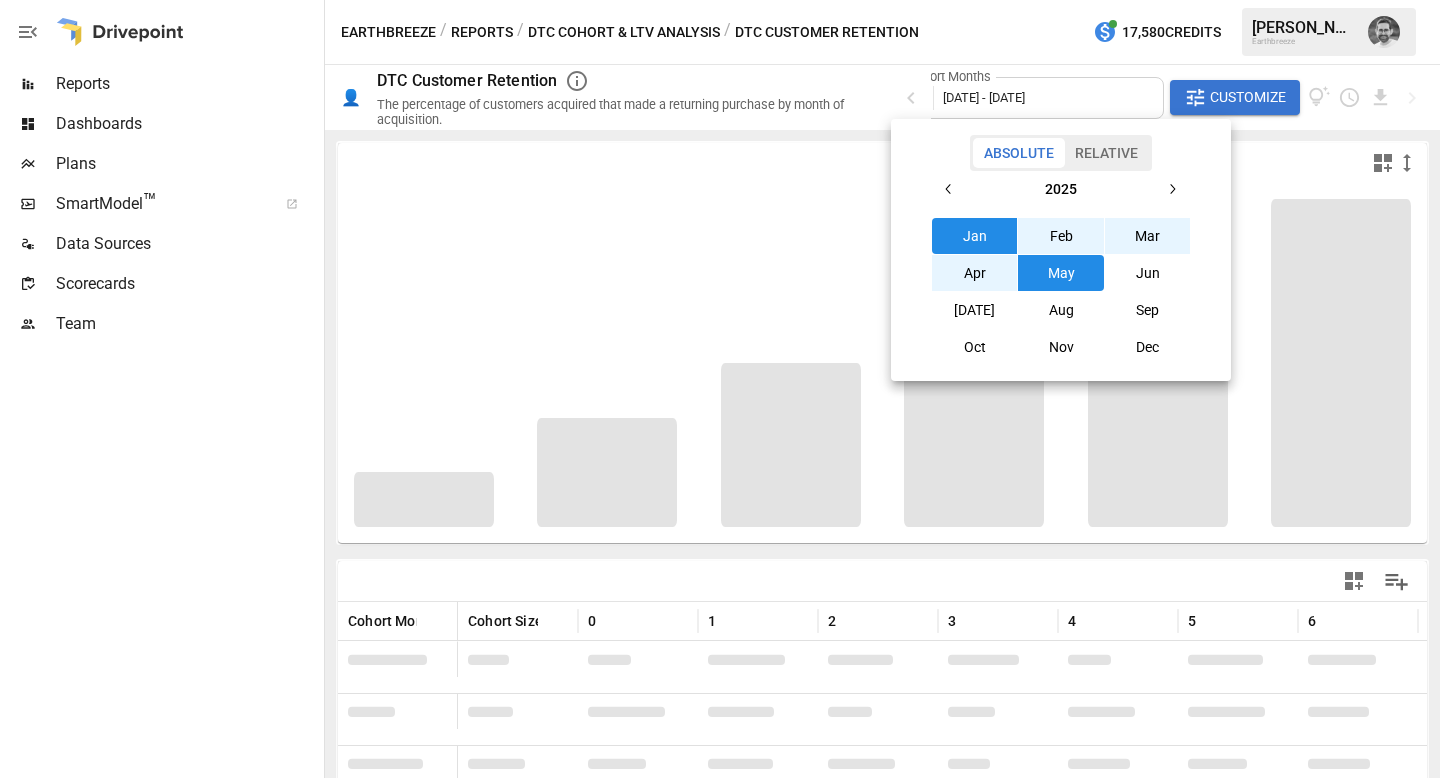 click at bounding box center (720, 389) 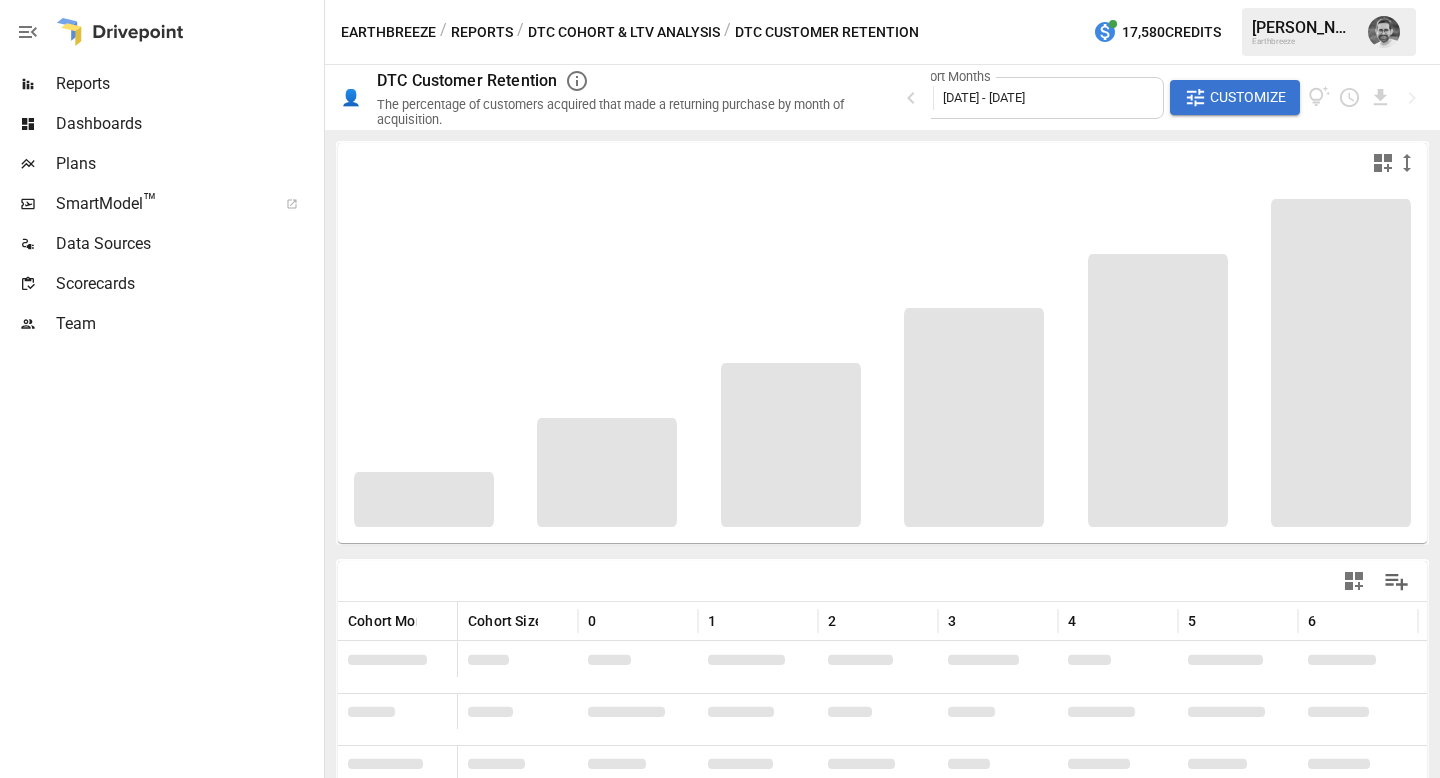 click on "[DATE] - [DATE]" at bounding box center [984, 97] 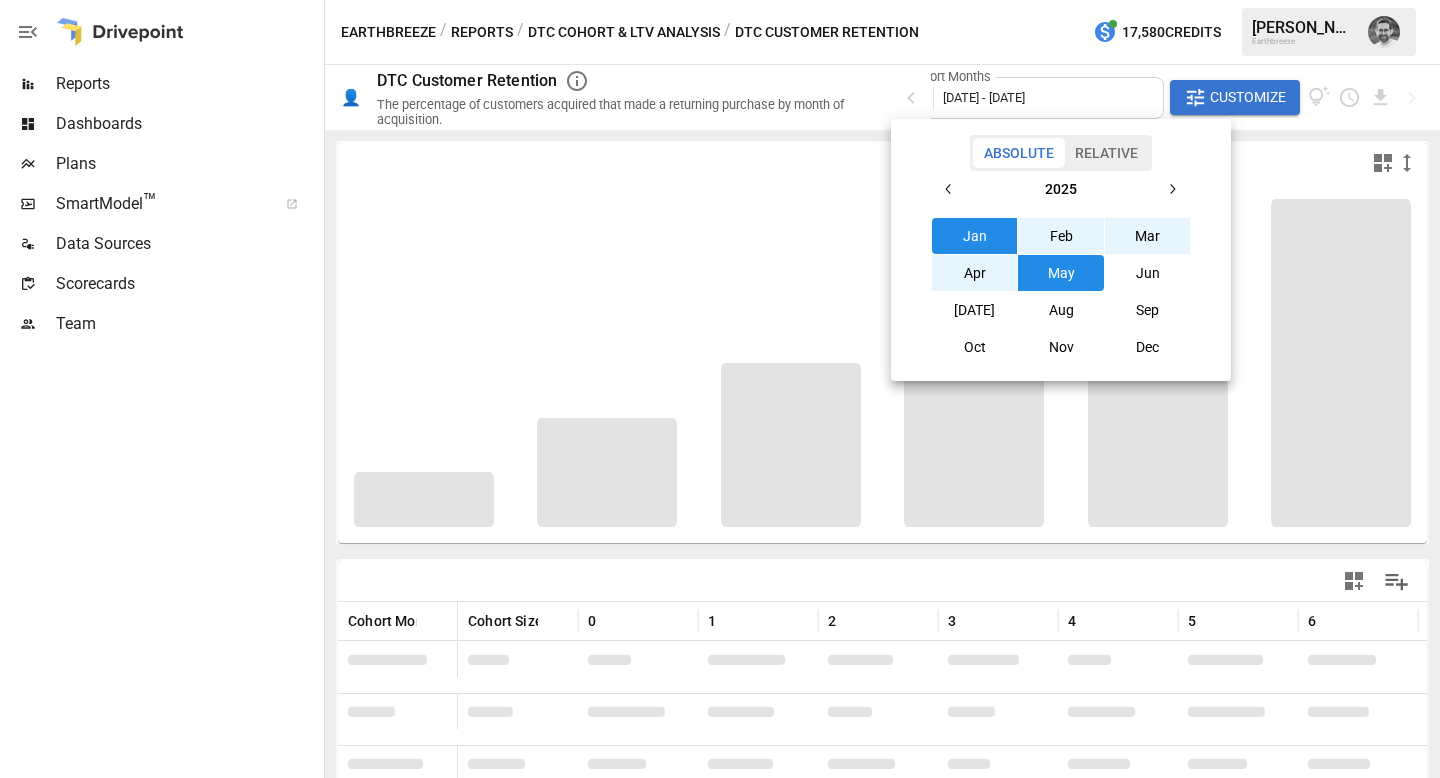 click 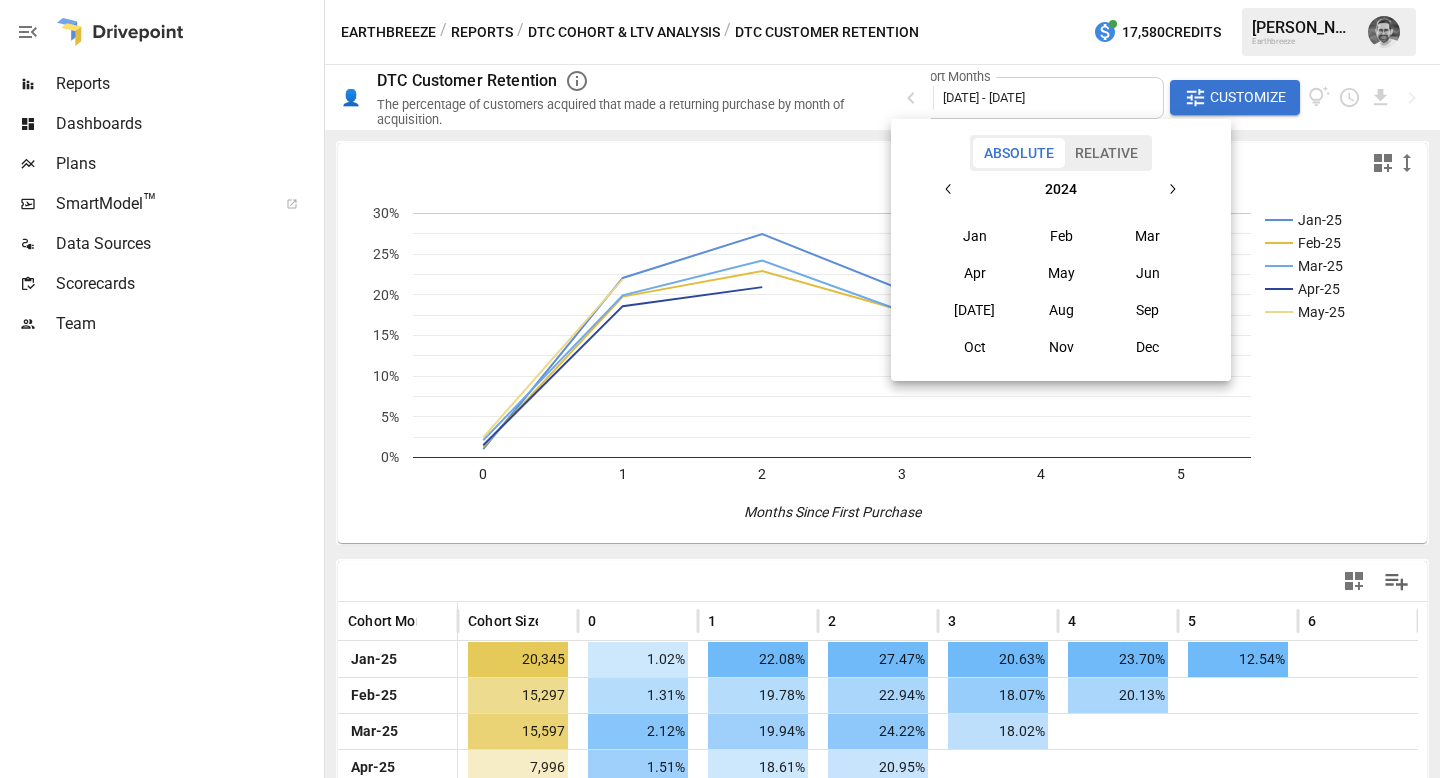 click on "Jun" at bounding box center [1148, 273] 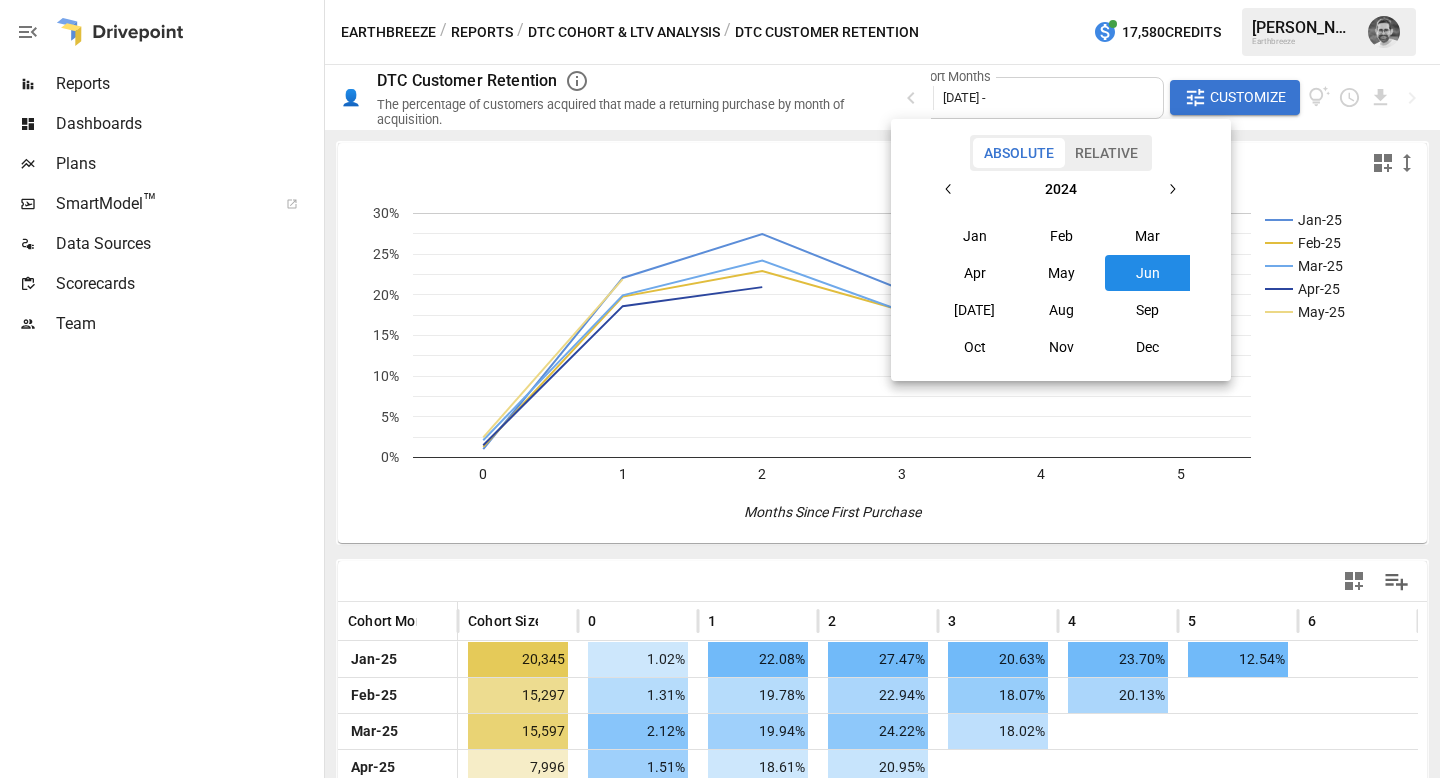 click 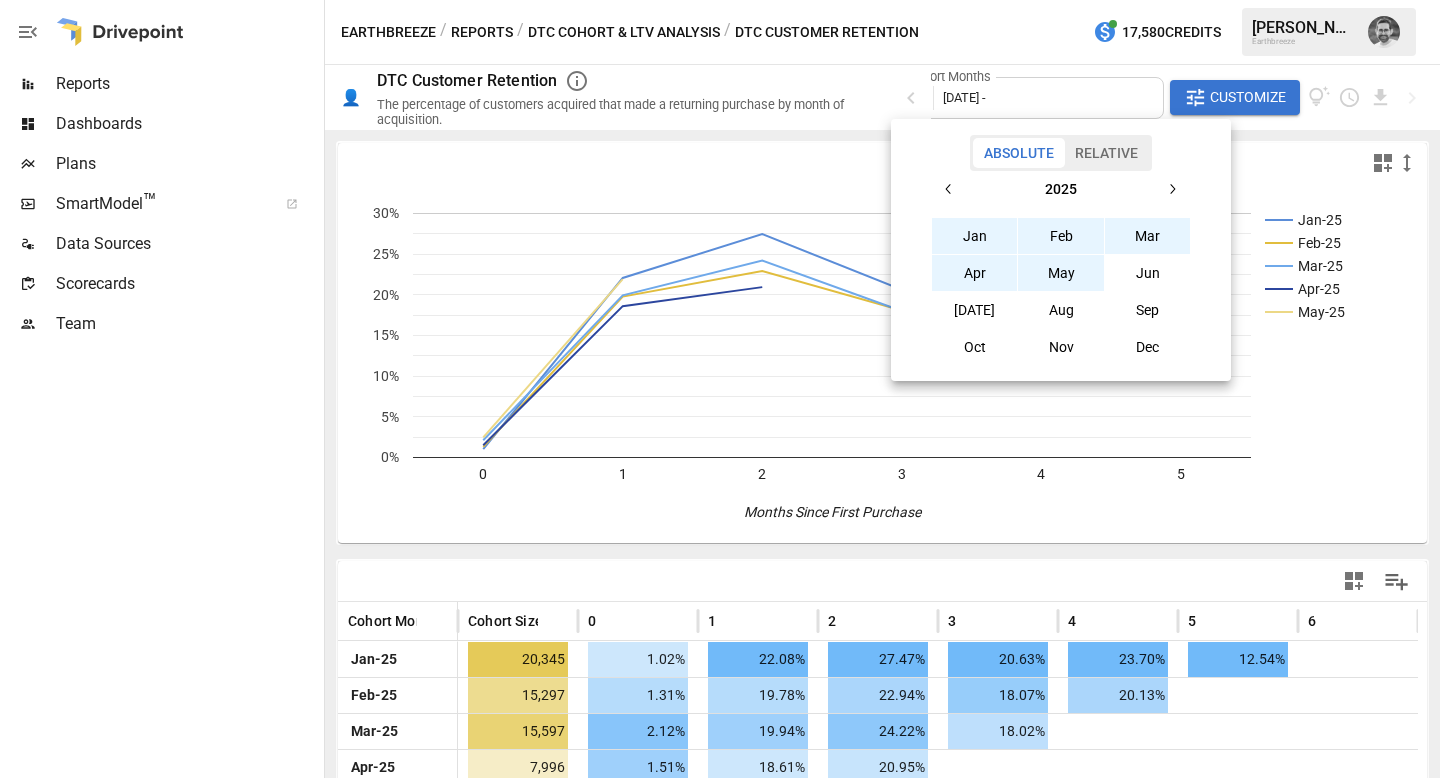 click on "May" at bounding box center (1061, 273) 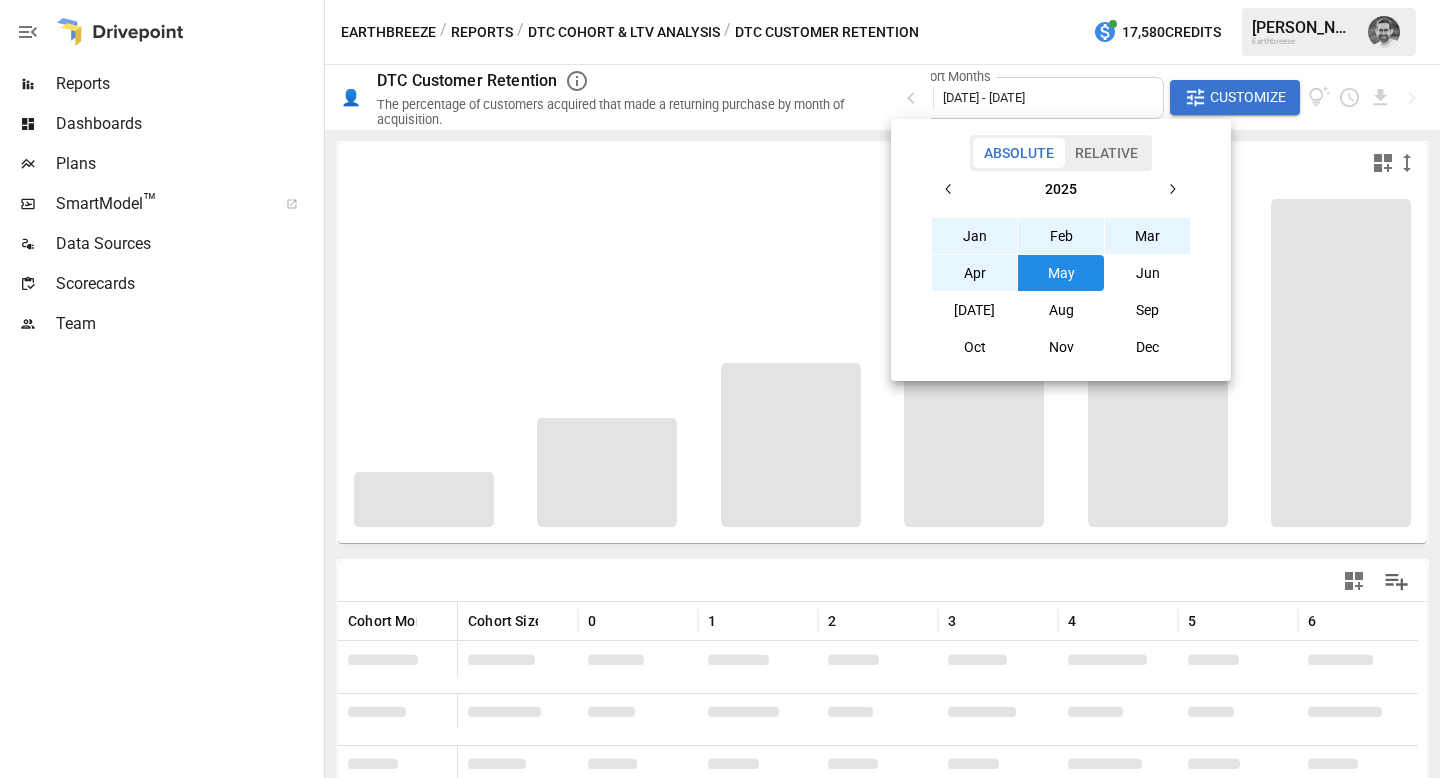 click at bounding box center [720, 389] 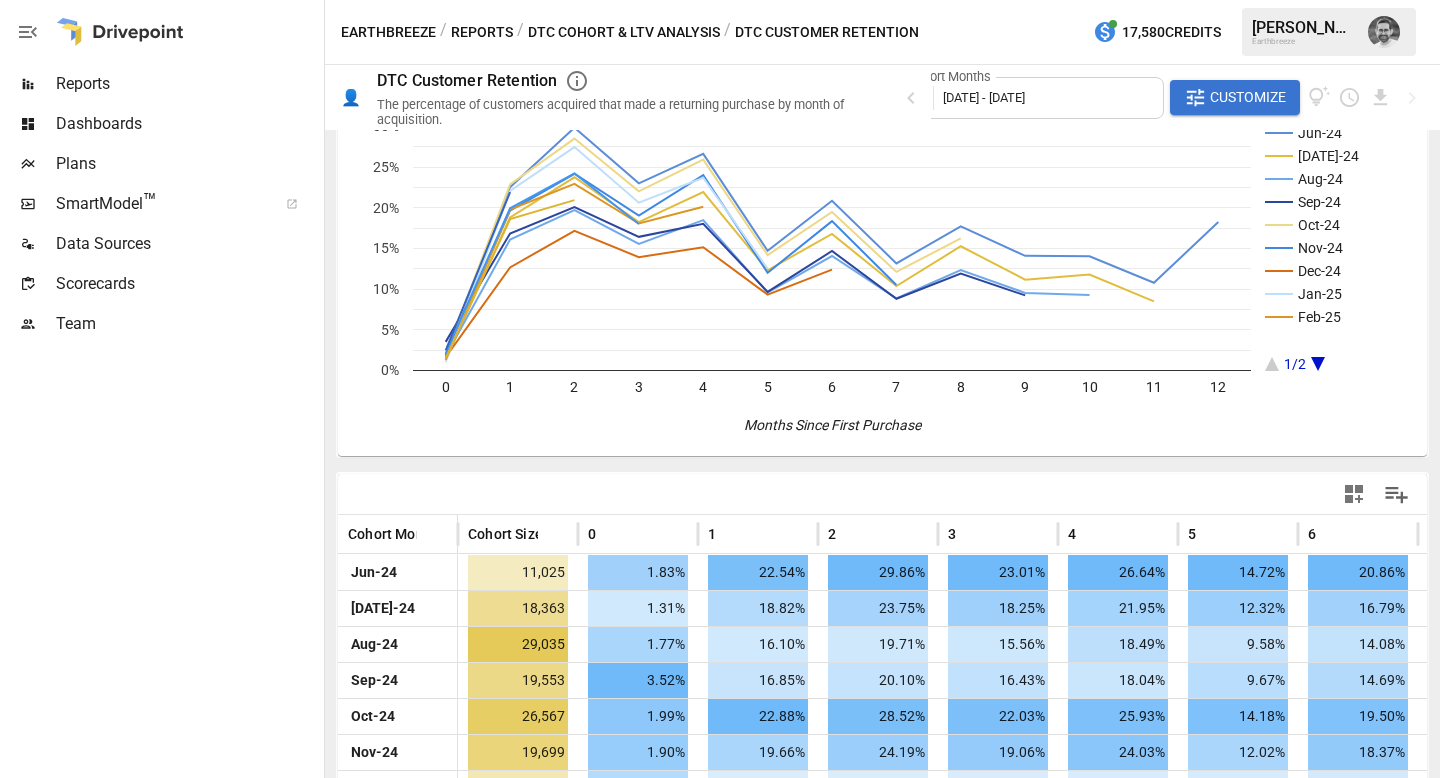 scroll, scrollTop: 0, scrollLeft: 0, axis: both 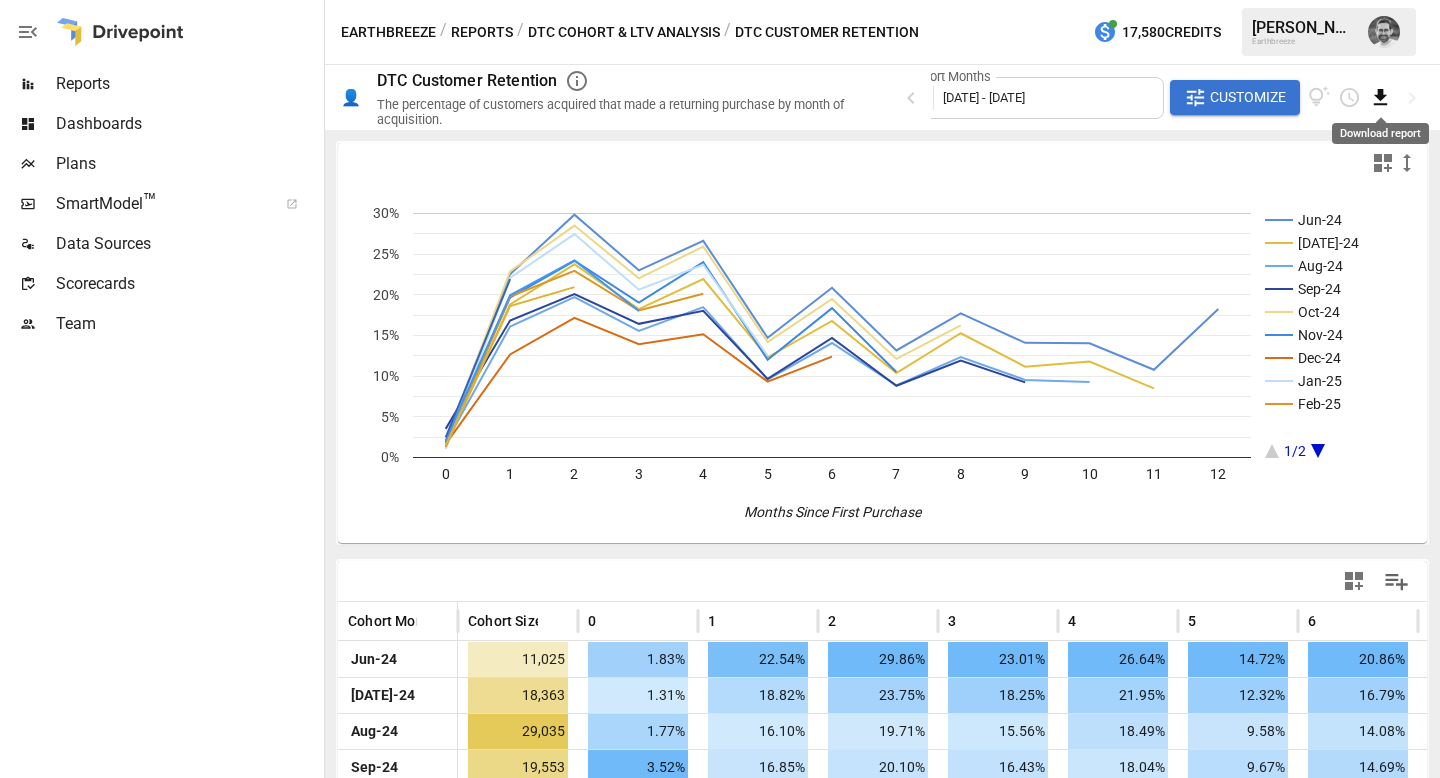 click 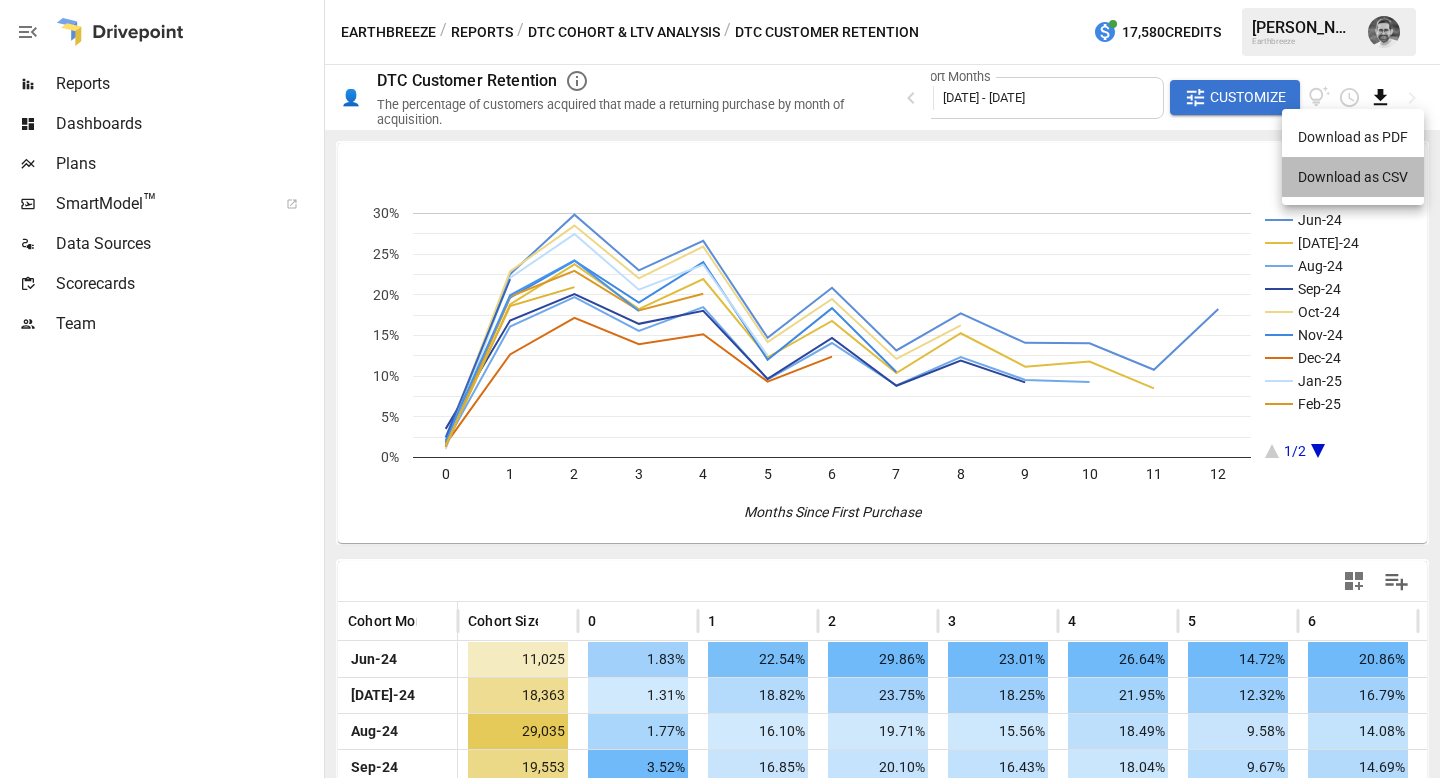 click on "Download as CSV" at bounding box center (1353, 177) 